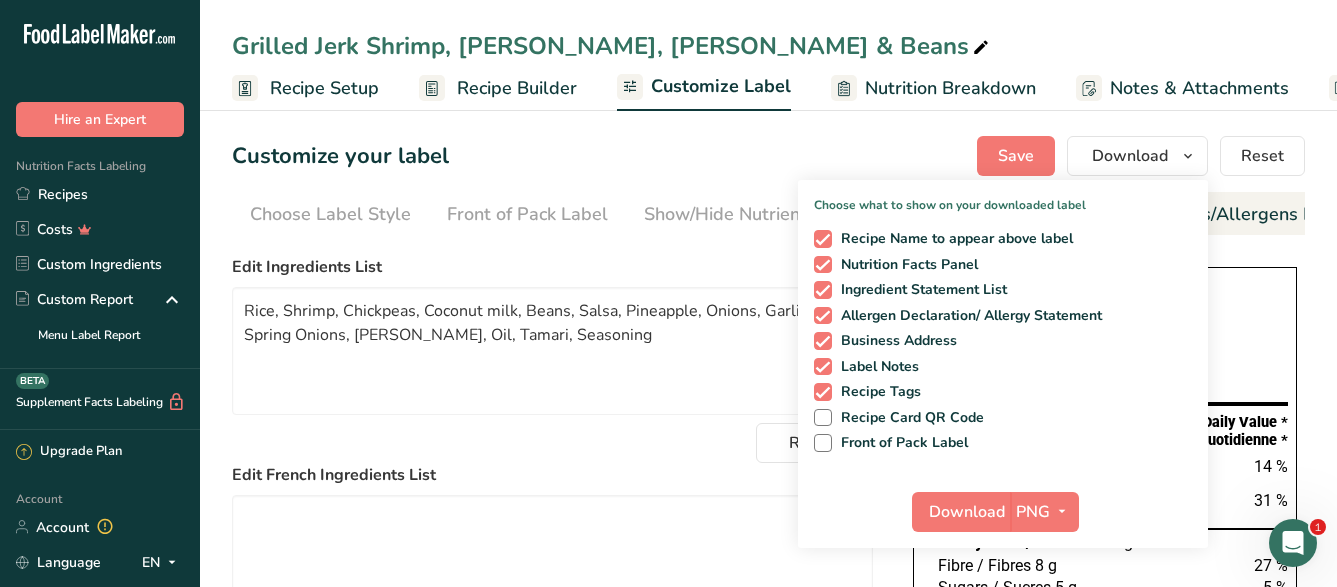 scroll, scrollTop: 0, scrollLeft: 0, axis: both 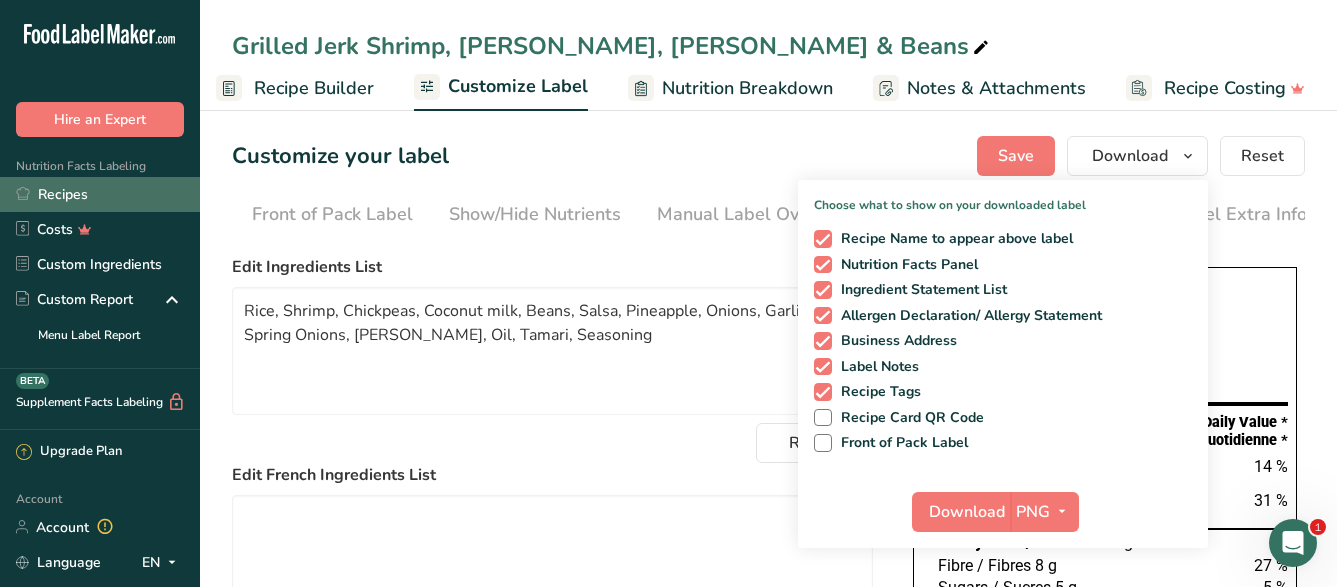 click on "Recipes" at bounding box center [100, 194] 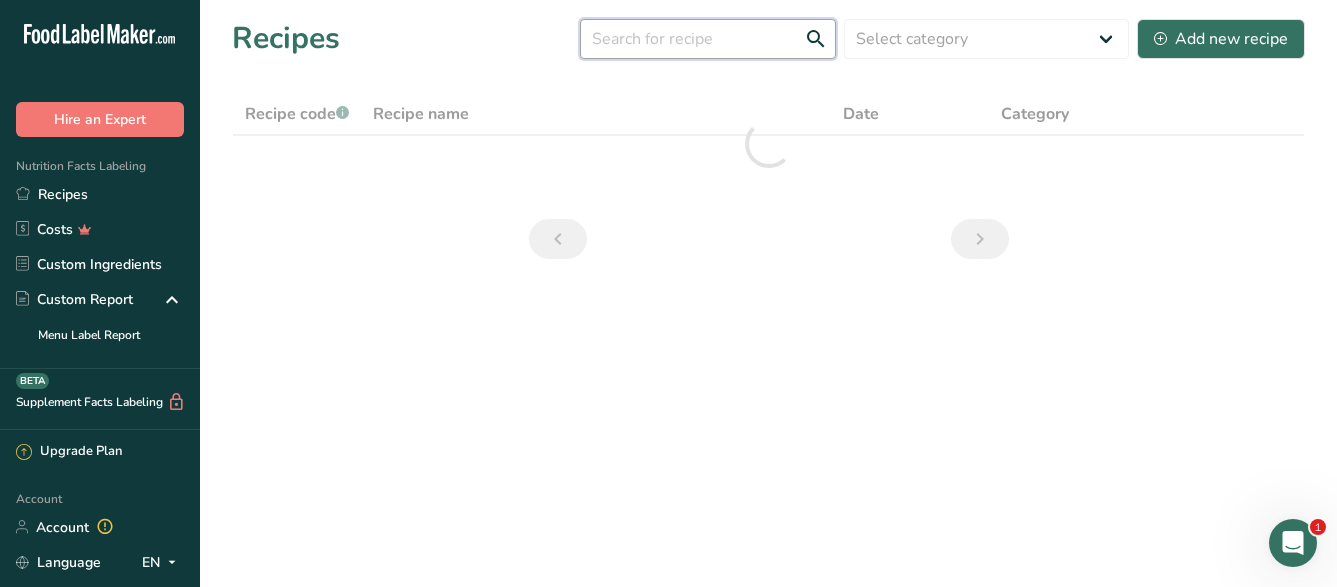 click at bounding box center [708, 39] 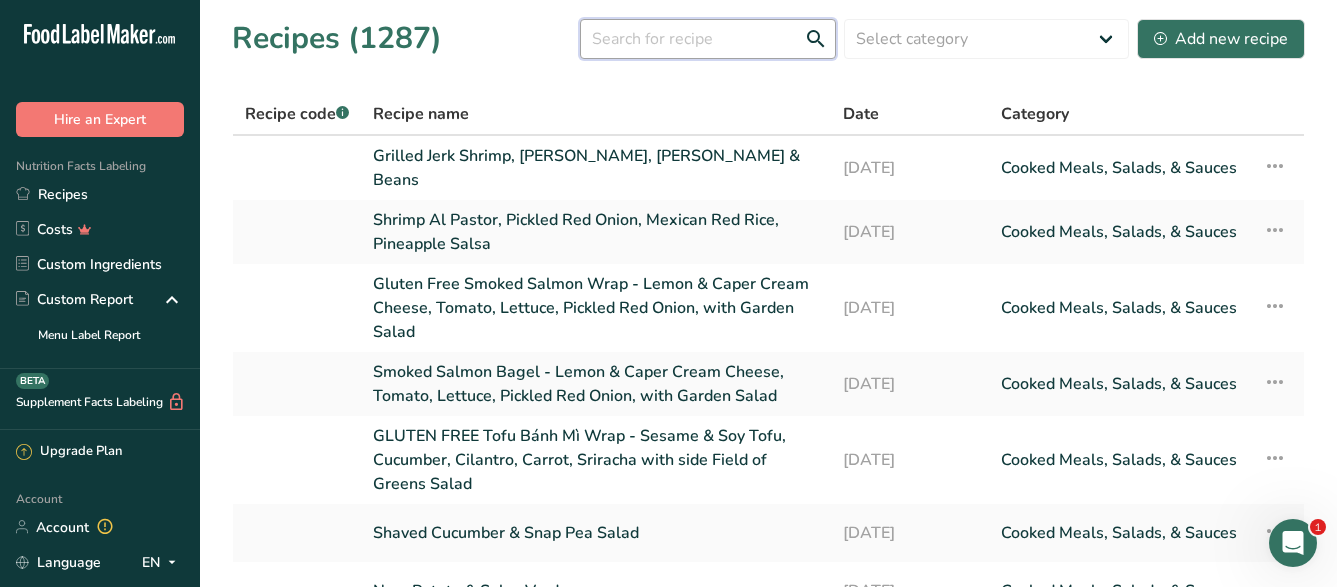 click at bounding box center [708, 39] 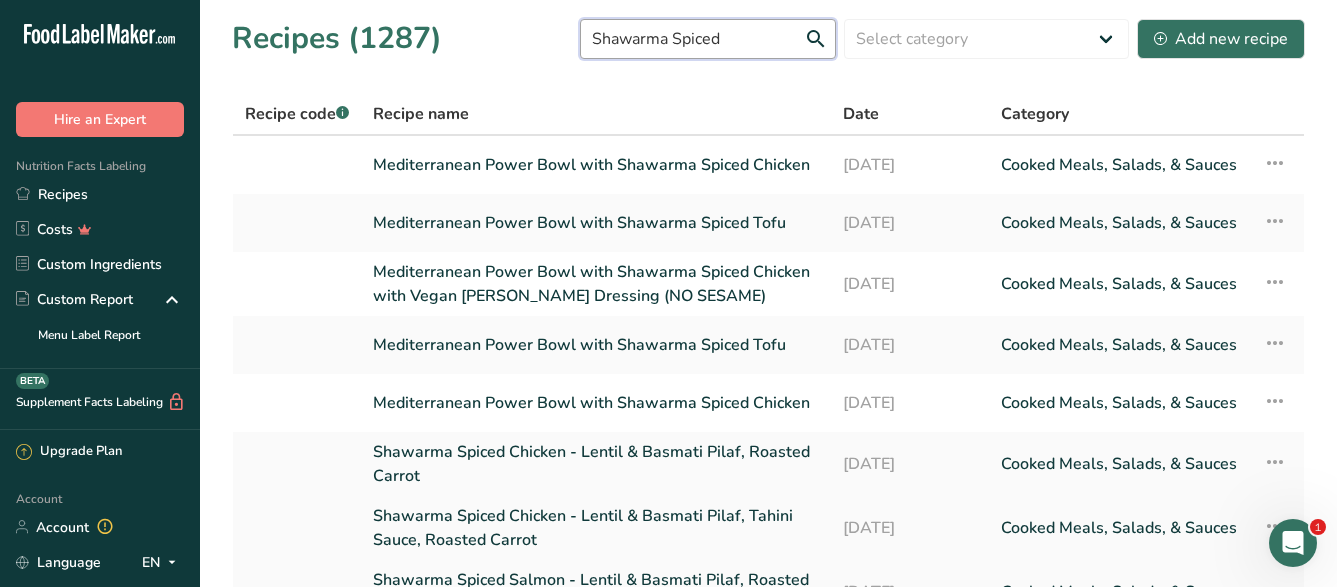 type on "Shawarma Spiced" 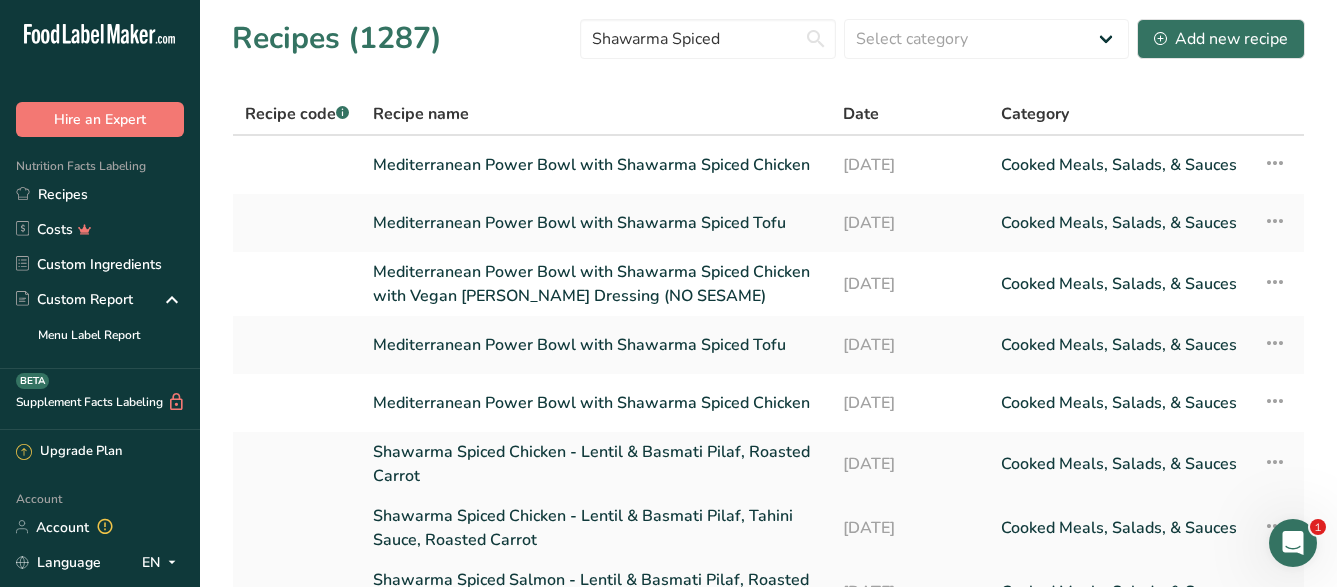 click on "Shawarma Spiced Chicken - Lentil & Basmati Pilaf, Tahini Sauce, Roasted Carrot" at bounding box center [596, 528] 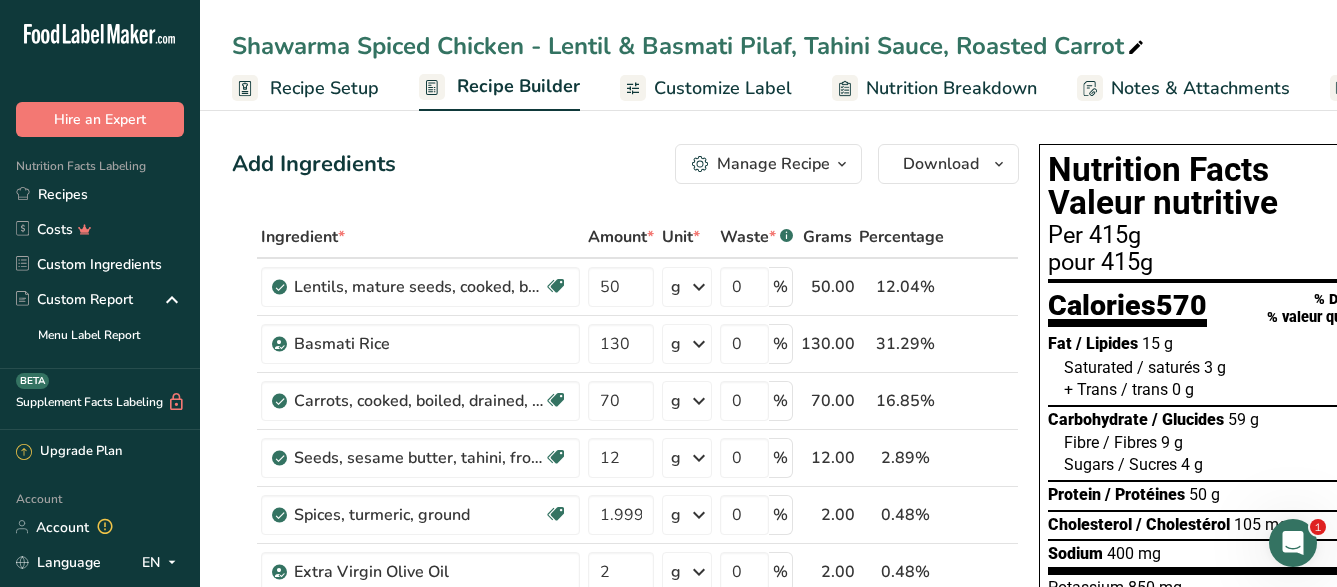 click on "Manage Recipe" at bounding box center [773, 164] 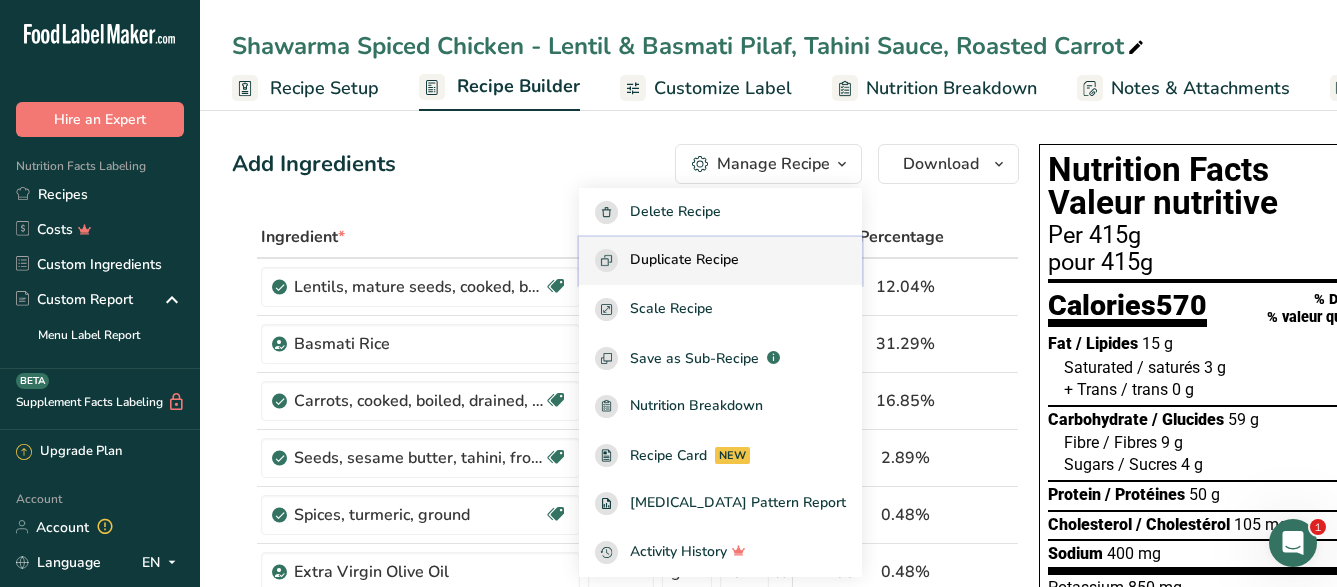 click on "Duplicate Recipe" at bounding box center [684, 260] 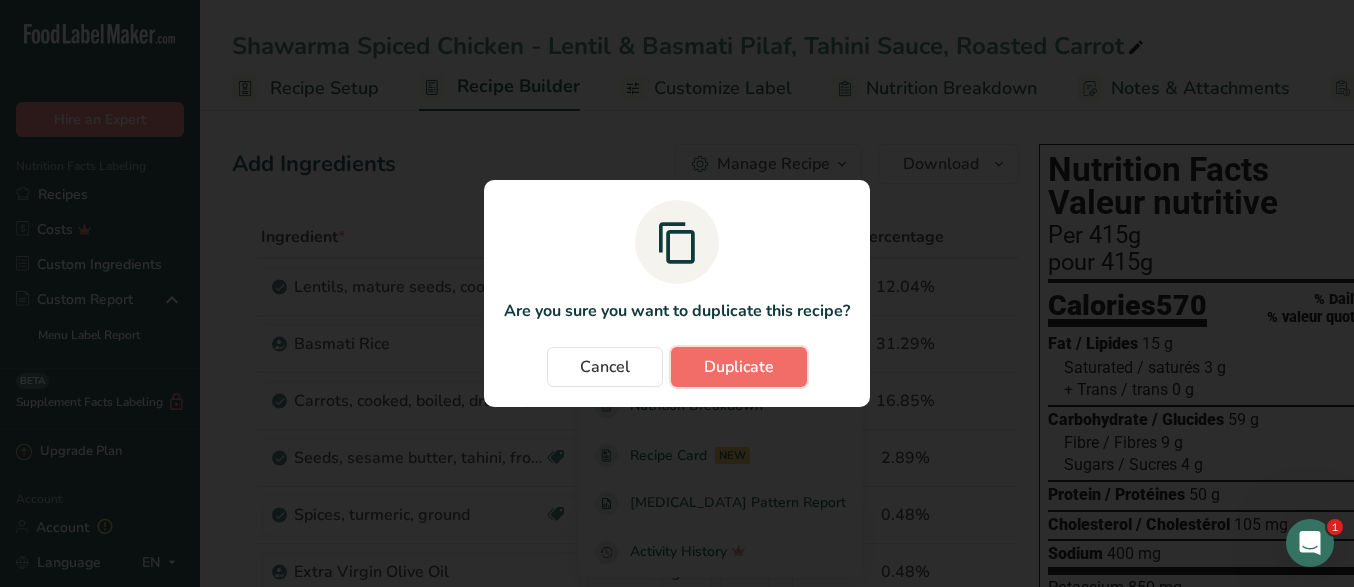 click on "Duplicate" at bounding box center [739, 367] 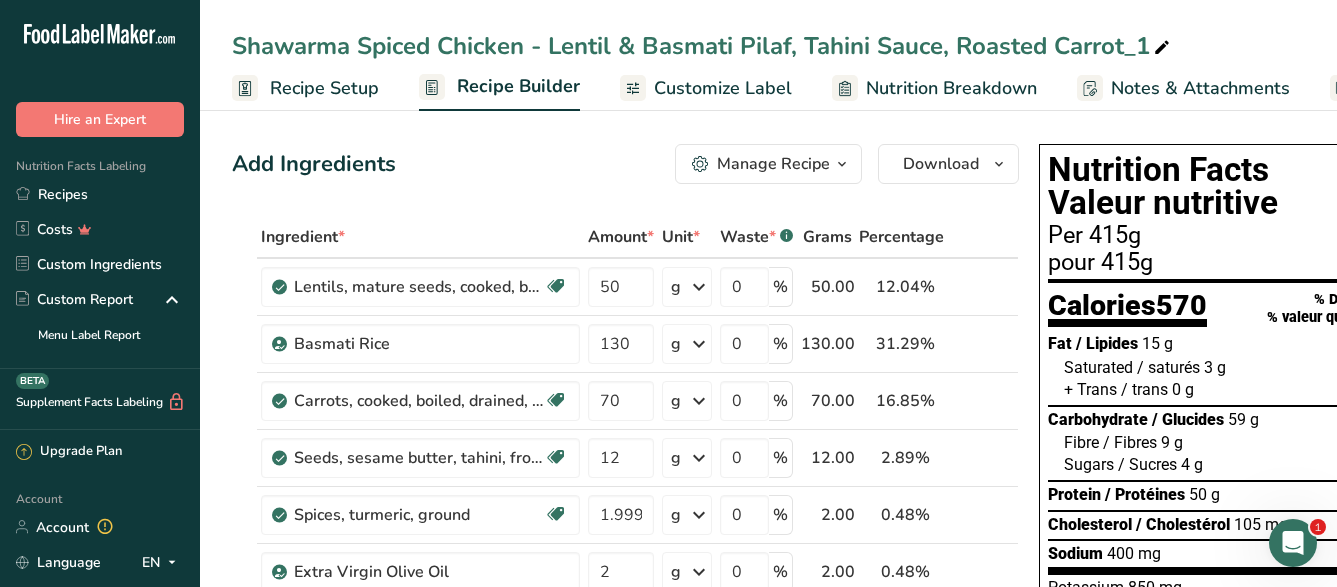 click at bounding box center [1162, 48] 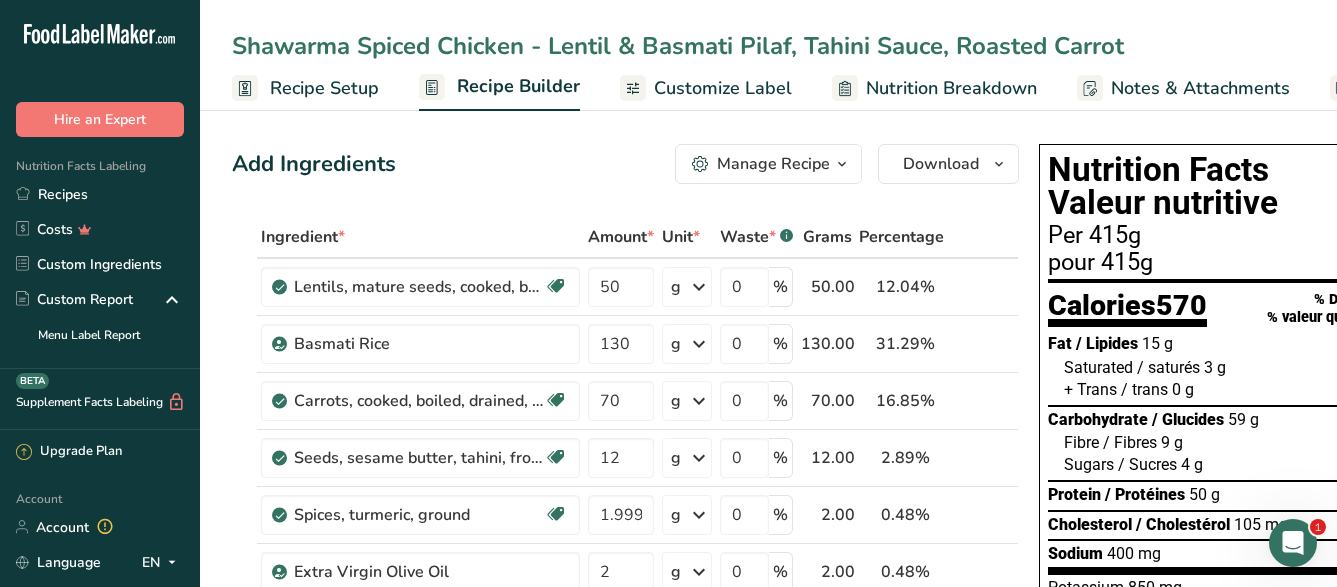 drag, startPoint x: 523, startPoint y: 44, endPoint x: 440, endPoint y: 46, distance: 83.02409 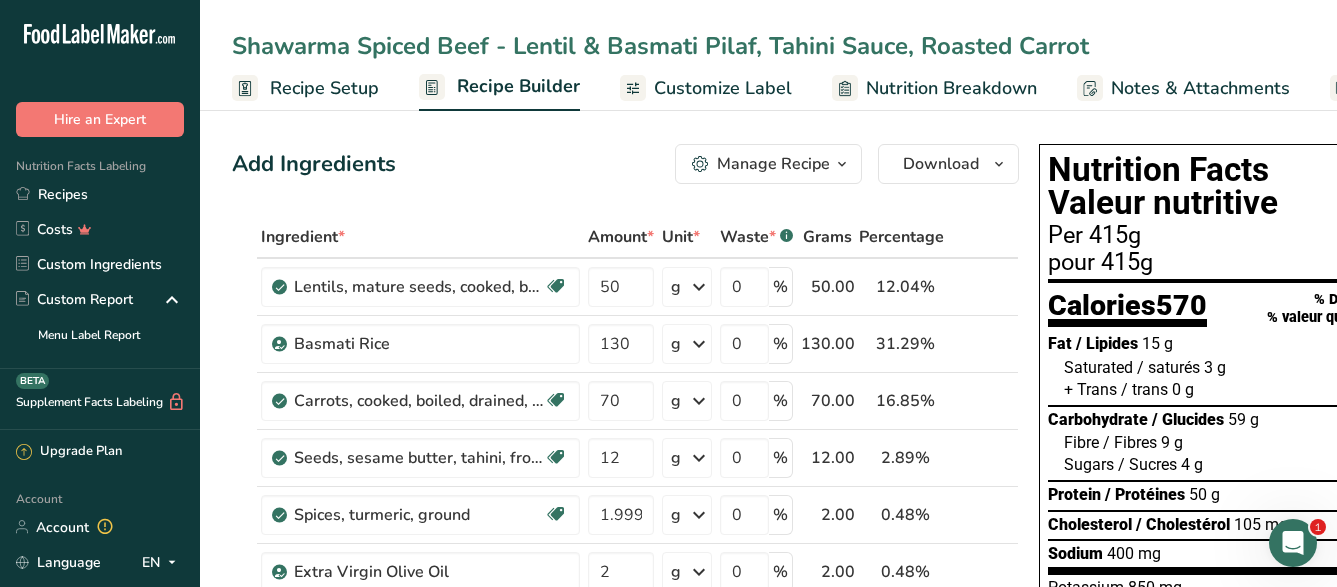 type on "Shawarma Spiced Beef - Lentil & Basmati Pilaf, Tahini Sauce, Roasted Carrot" 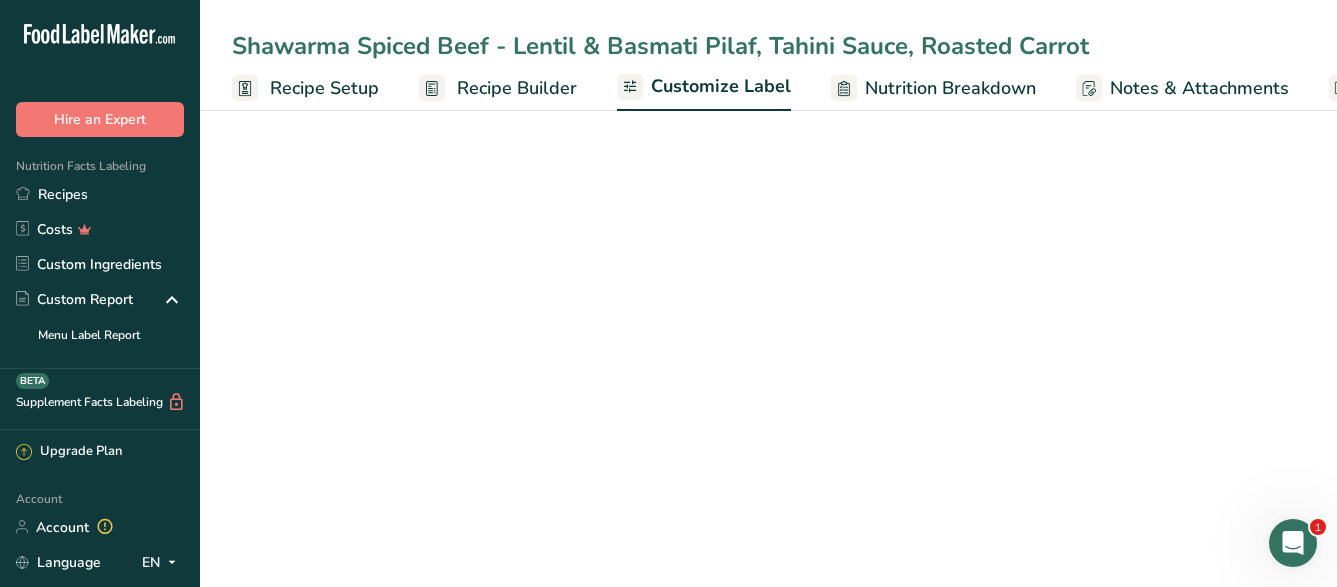 scroll, scrollTop: 0, scrollLeft: 203, axis: horizontal 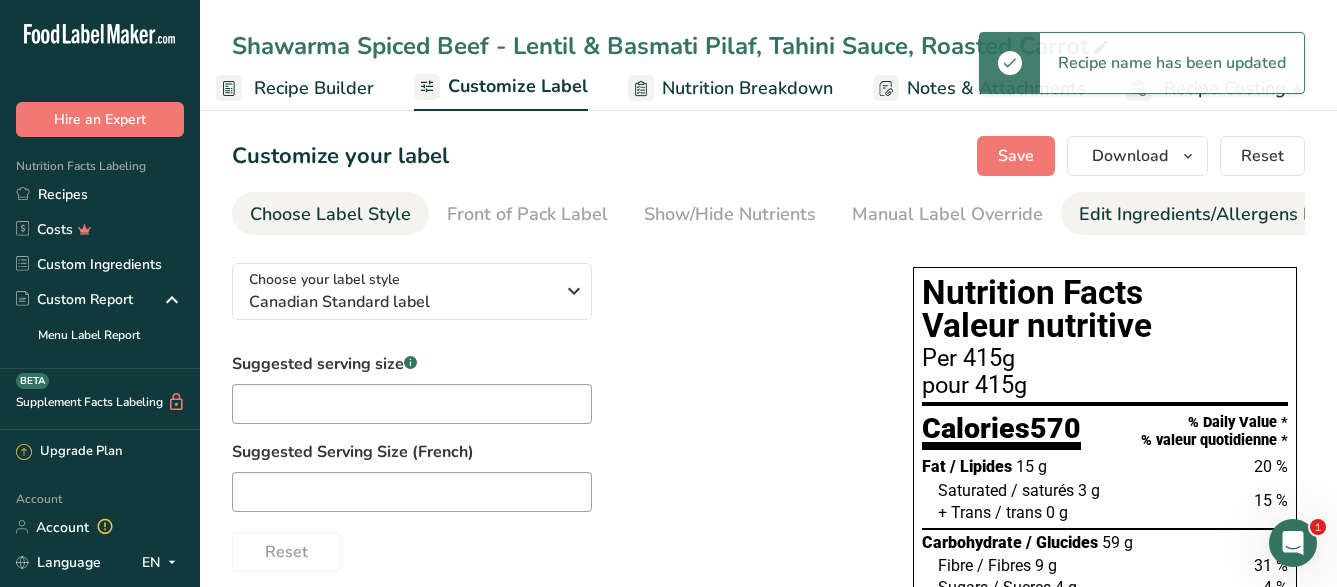 click on "Edit Ingredients/Allergens List" at bounding box center (1206, 214) 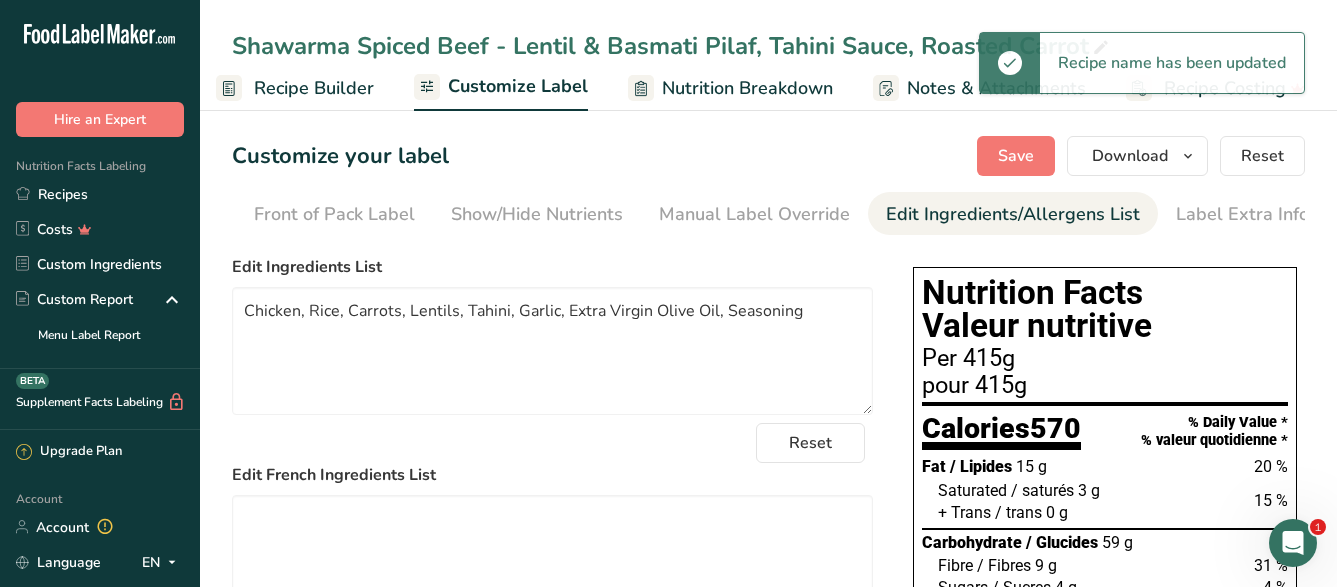 scroll, scrollTop: 0, scrollLeft: 195, axis: horizontal 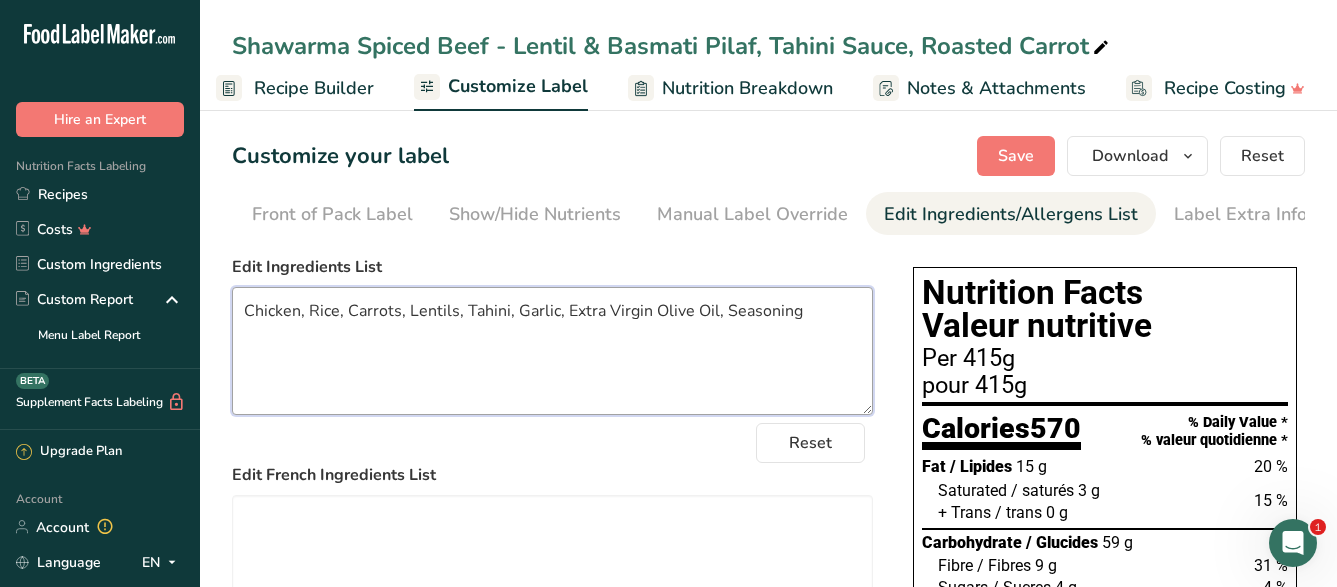 drag, startPoint x: 813, startPoint y: 328, endPoint x: 243, endPoint y: 325, distance: 570.0079 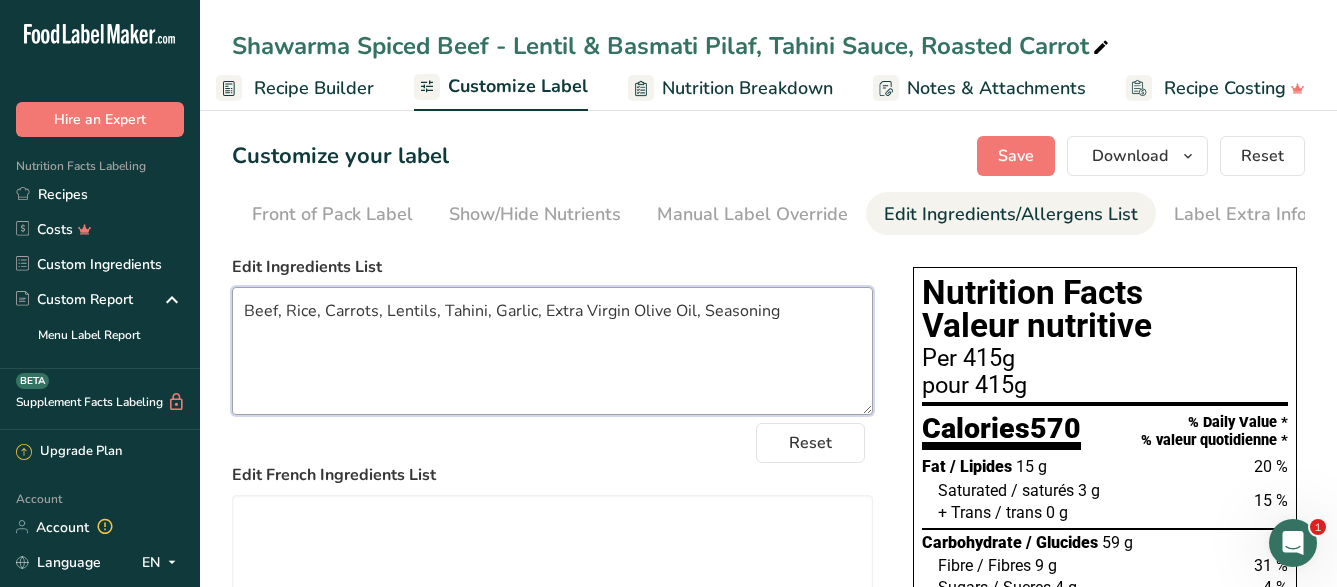 drag, startPoint x: 808, startPoint y: 332, endPoint x: 238, endPoint y: 339, distance: 570.04297 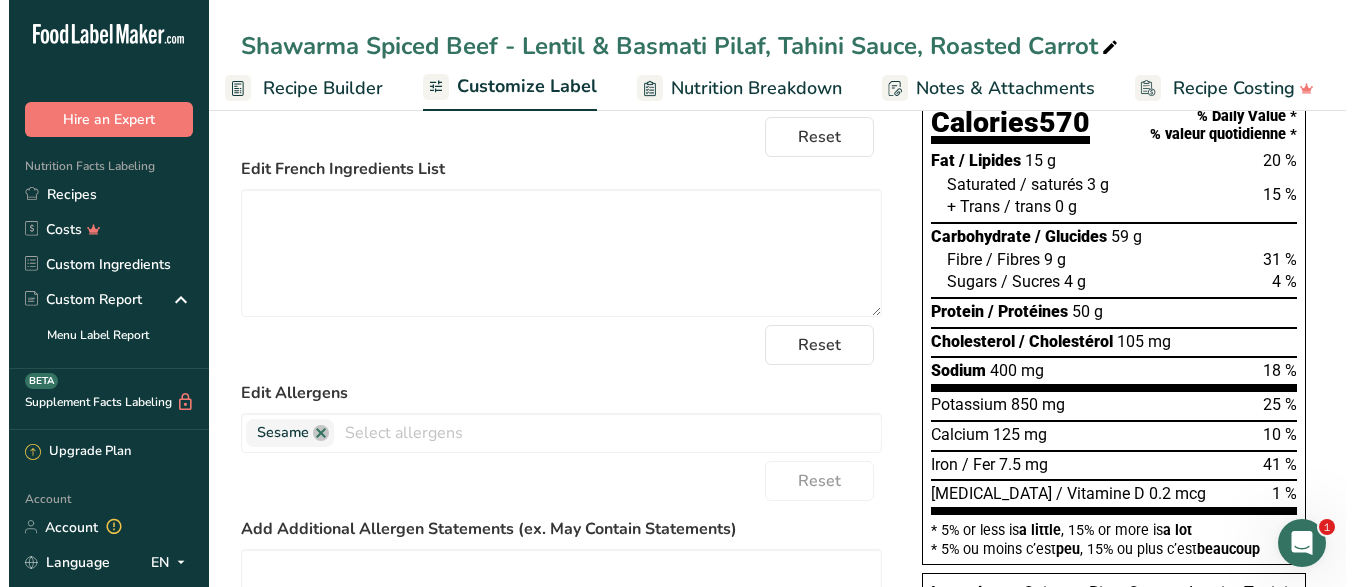 scroll, scrollTop: 0, scrollLeft: 0, axis: both 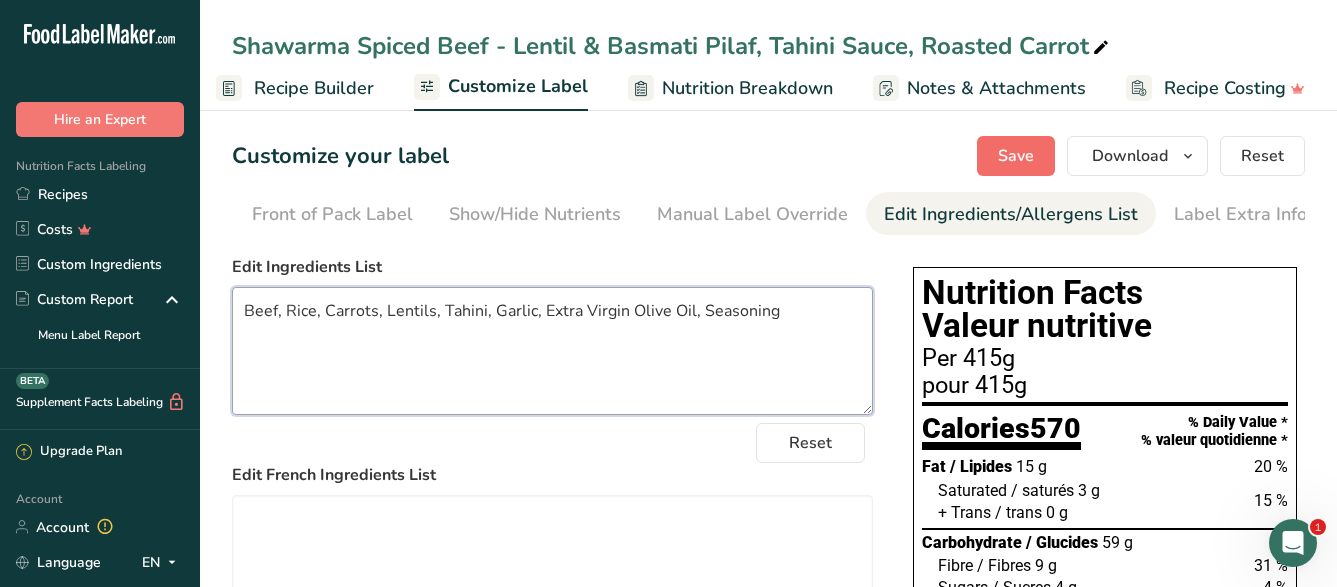 type on "Beef, Rice, Carrots, Lentils, Tahini, Garlic, Extra Virgin Olive Oil, Seasoning" 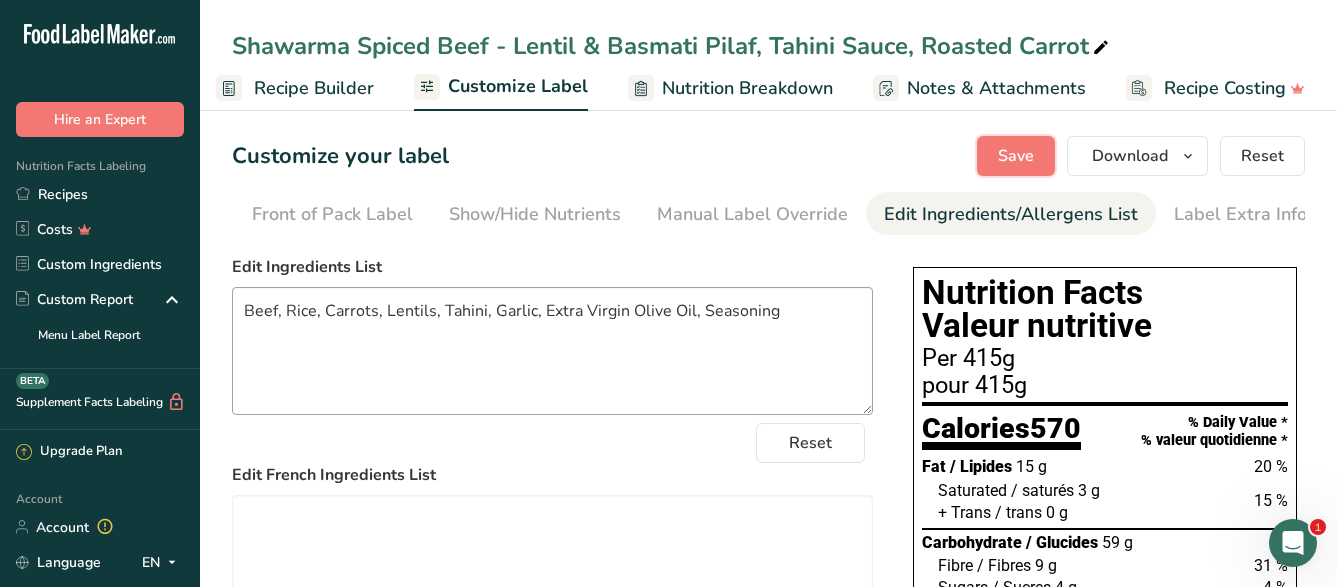 drag, startPoint x: 1027, startPoint y: 152, endPoint x: 762, endPoint y: 360, distance: 336.8813 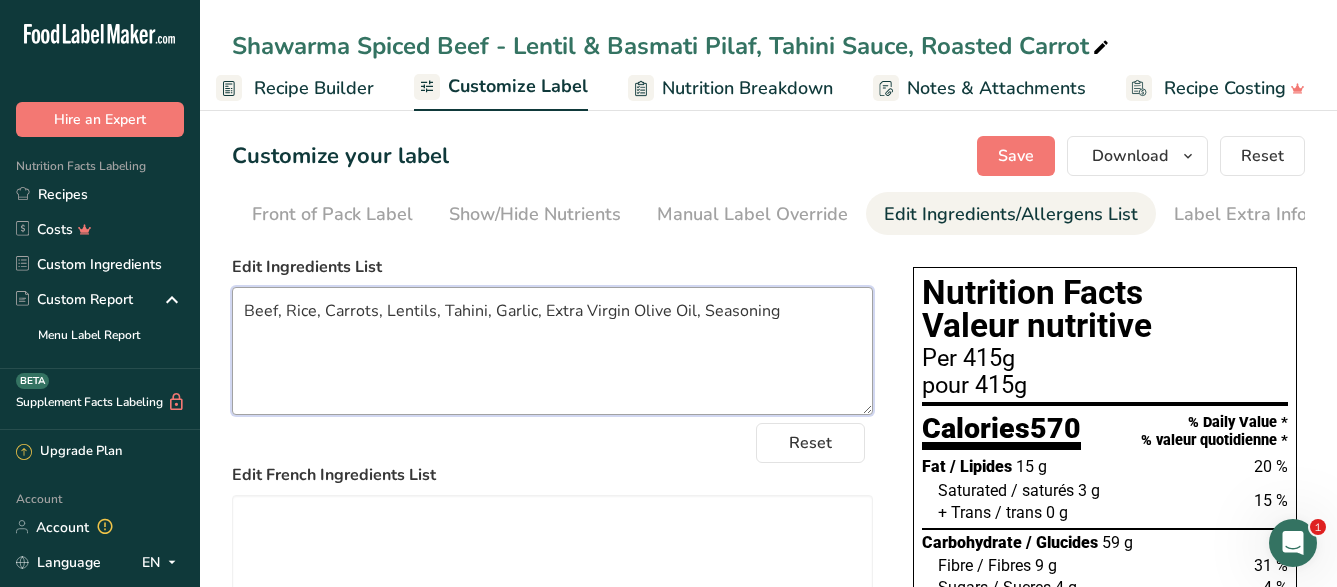 drag, startPoint x: 616, startPoint y: 323, endPoint x: 166, endPoint y: 314, distance: 450.09 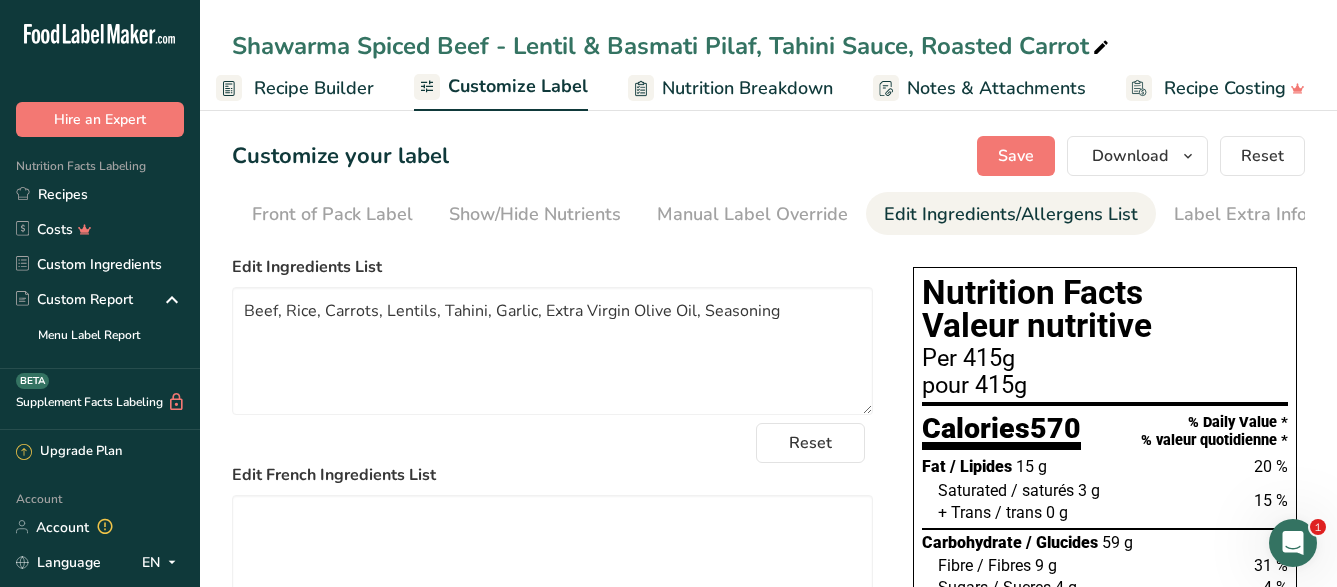 click on "Recipe Builder" at bounding box center [314, 88] 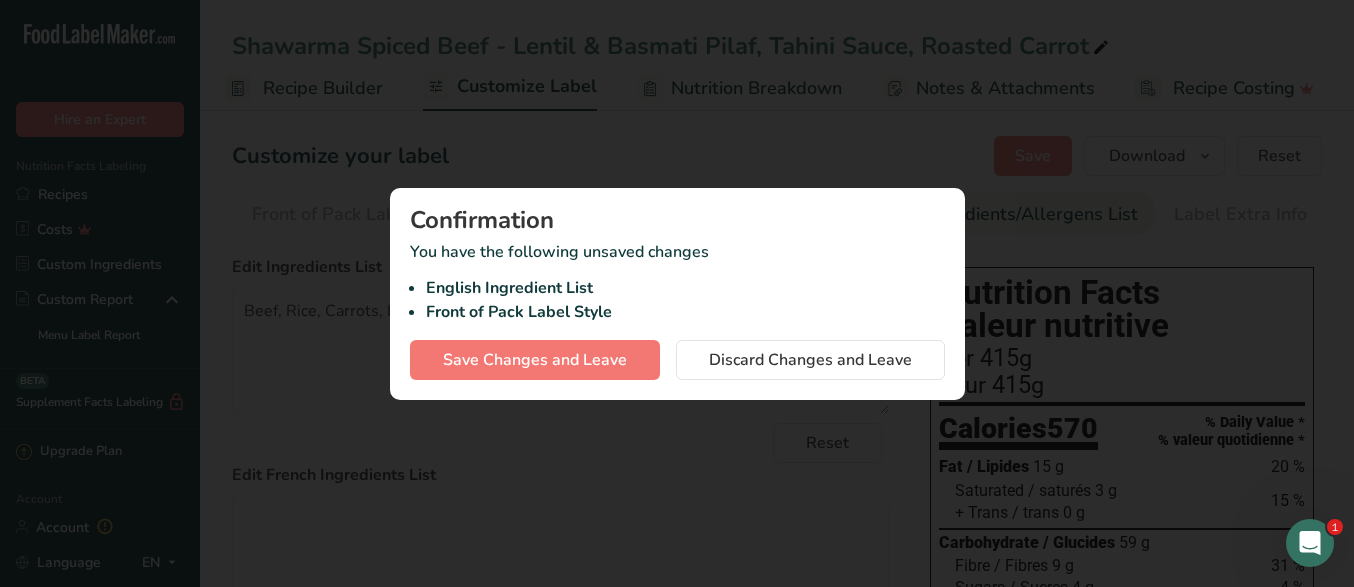 scroll, scrollTop: 0, scrollLeft: 178, axis: horizontal 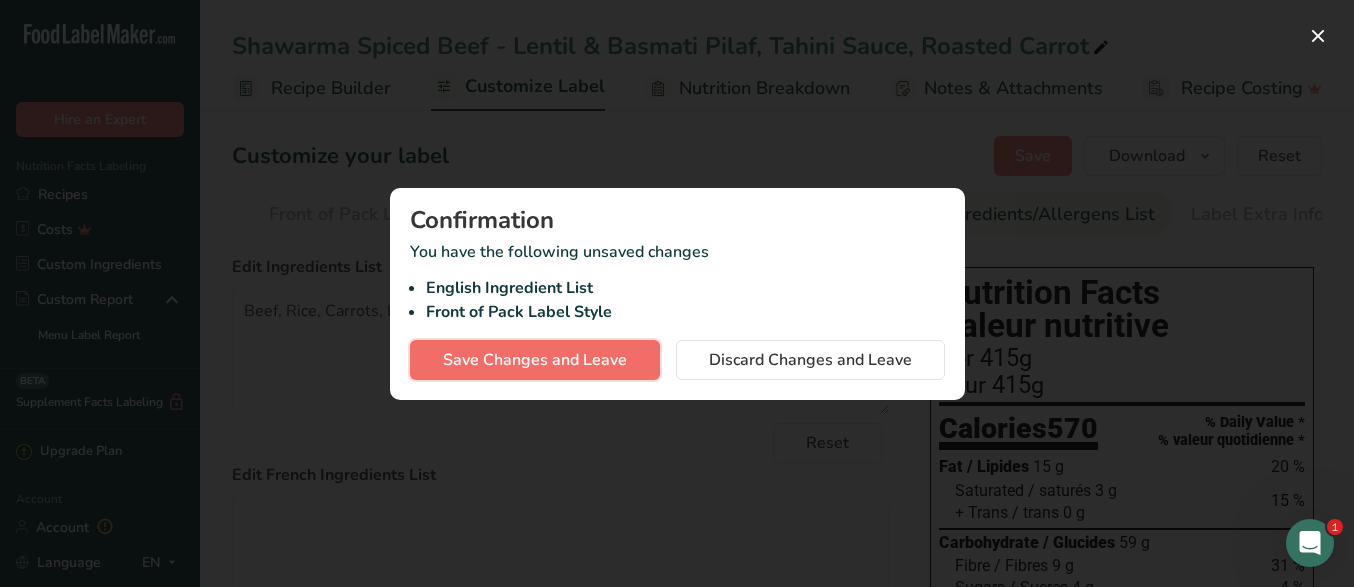 click on "Save Changes and Leave" at bounding box center (535, 360) 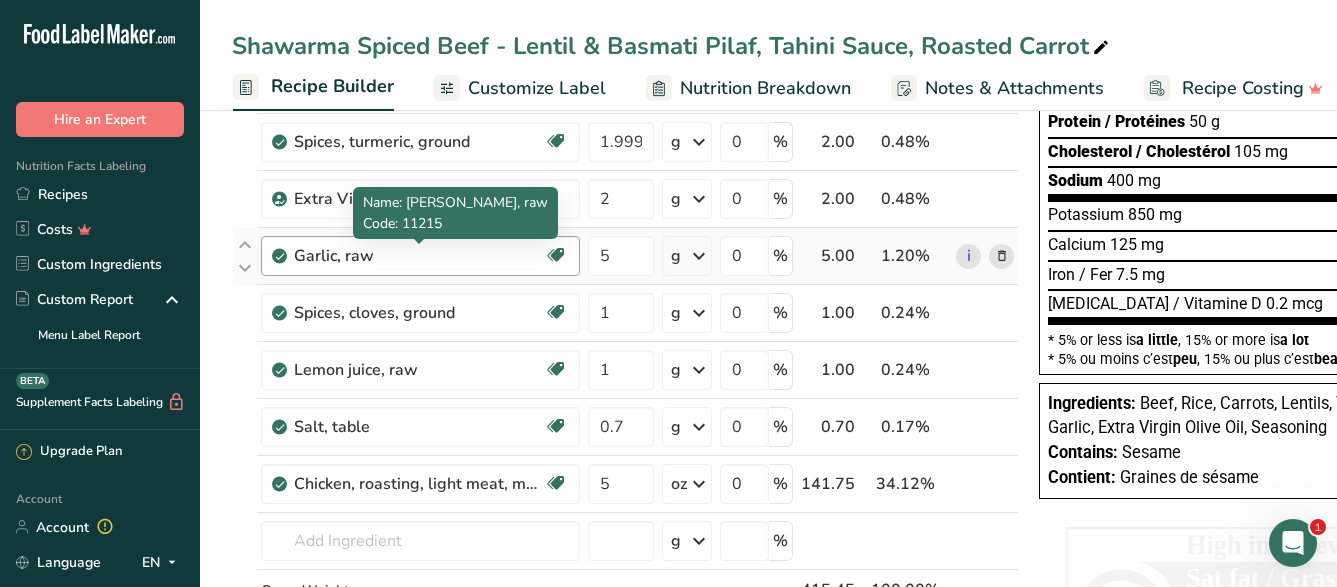 scroll, scrollTop: 408, scrollLeft: 0, axis: vertical 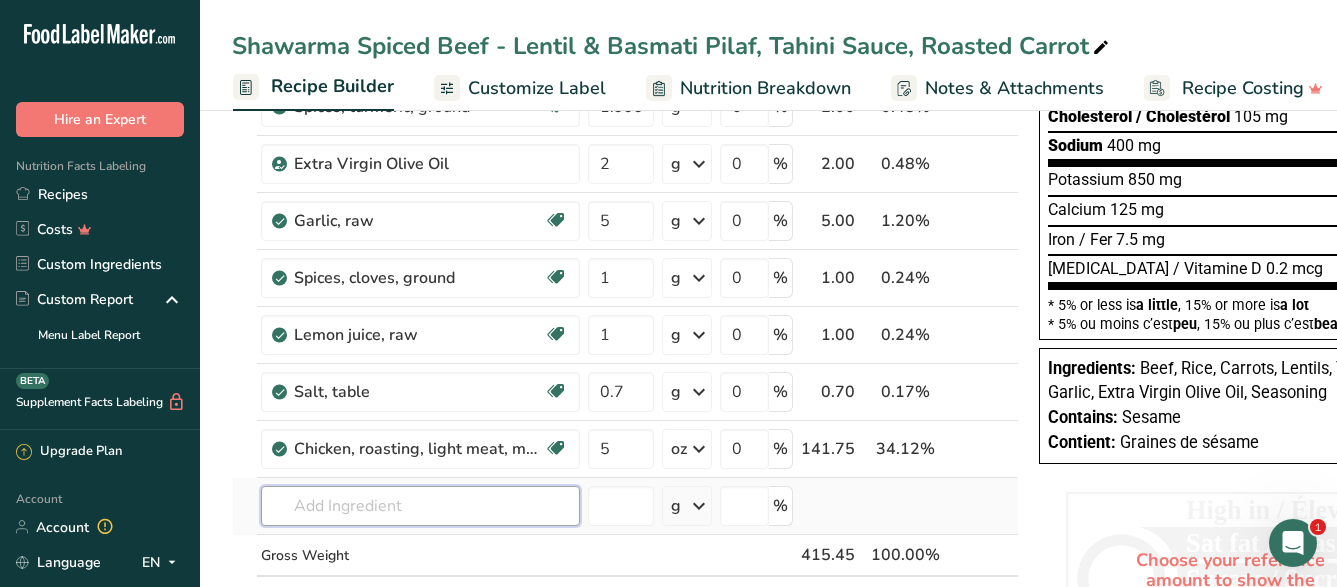 click at bounding box center (420, 506) 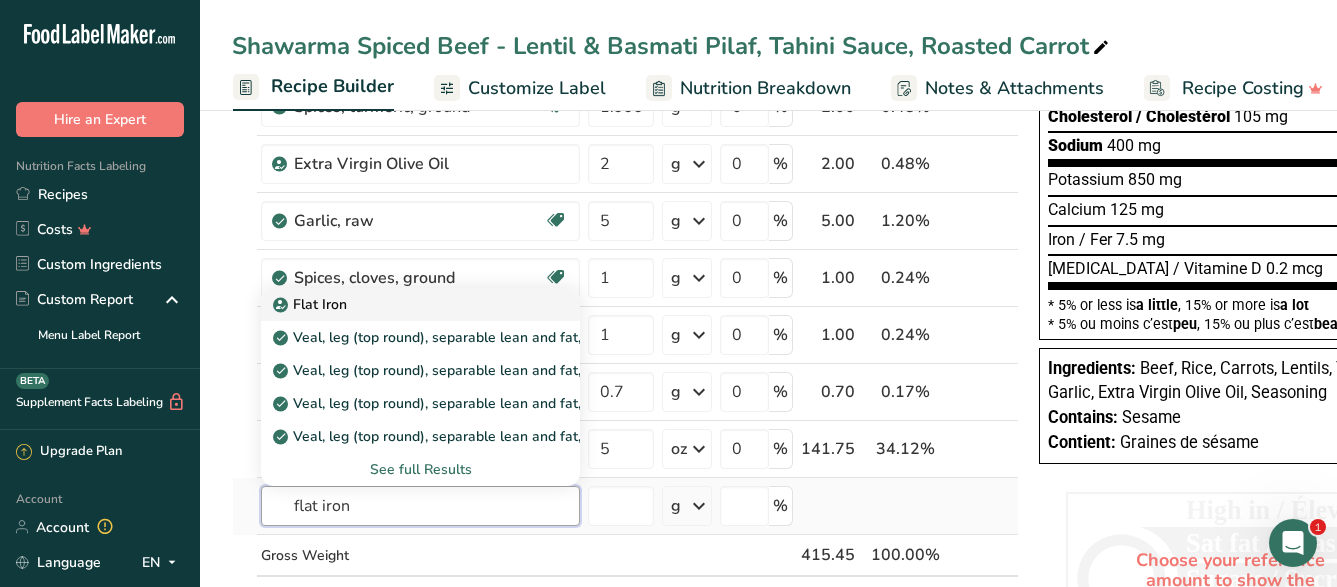 type on "flat iron" 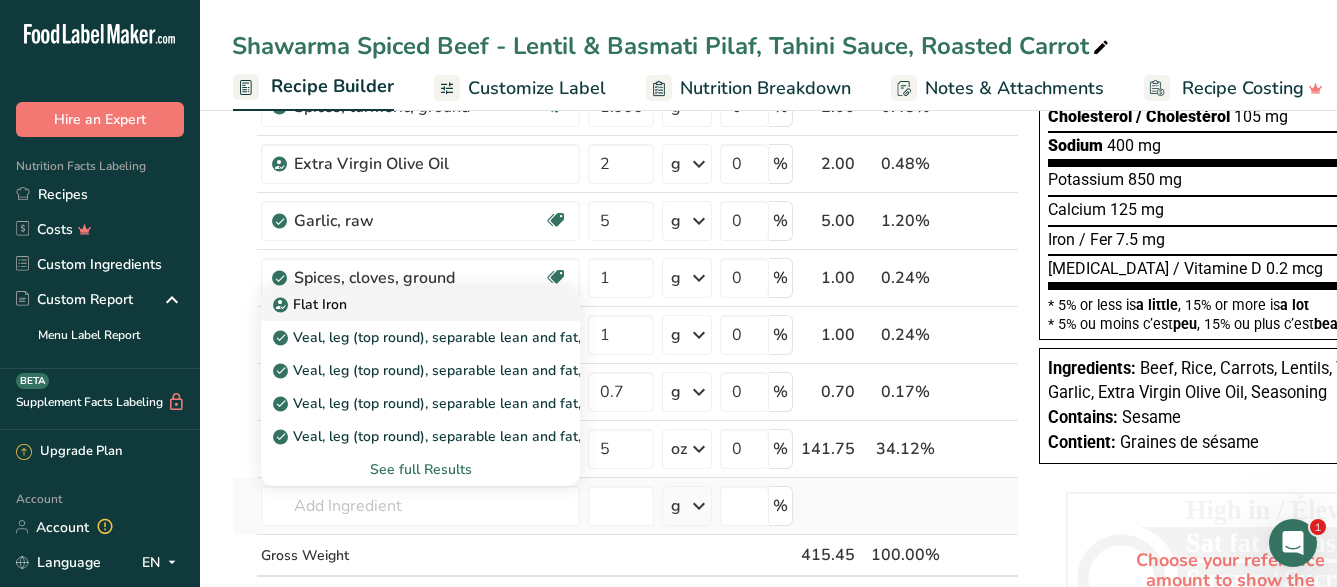 click on "Flat Iron" at bounding box center (312, 304) 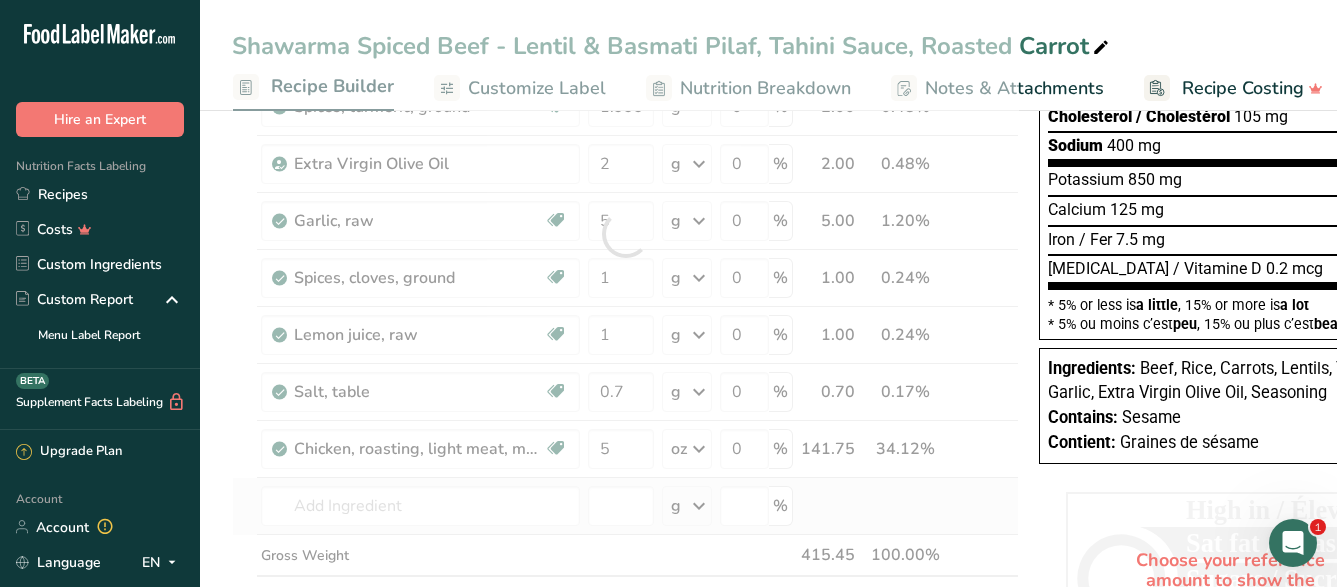 type on "Flat Iron" 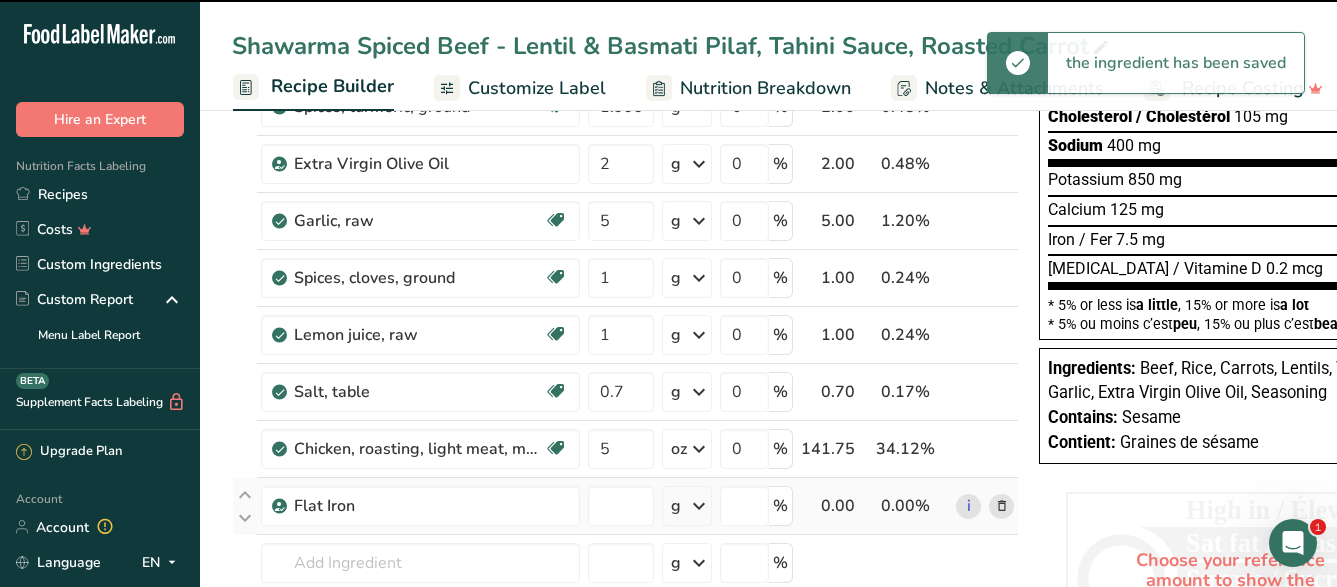 type on "0" 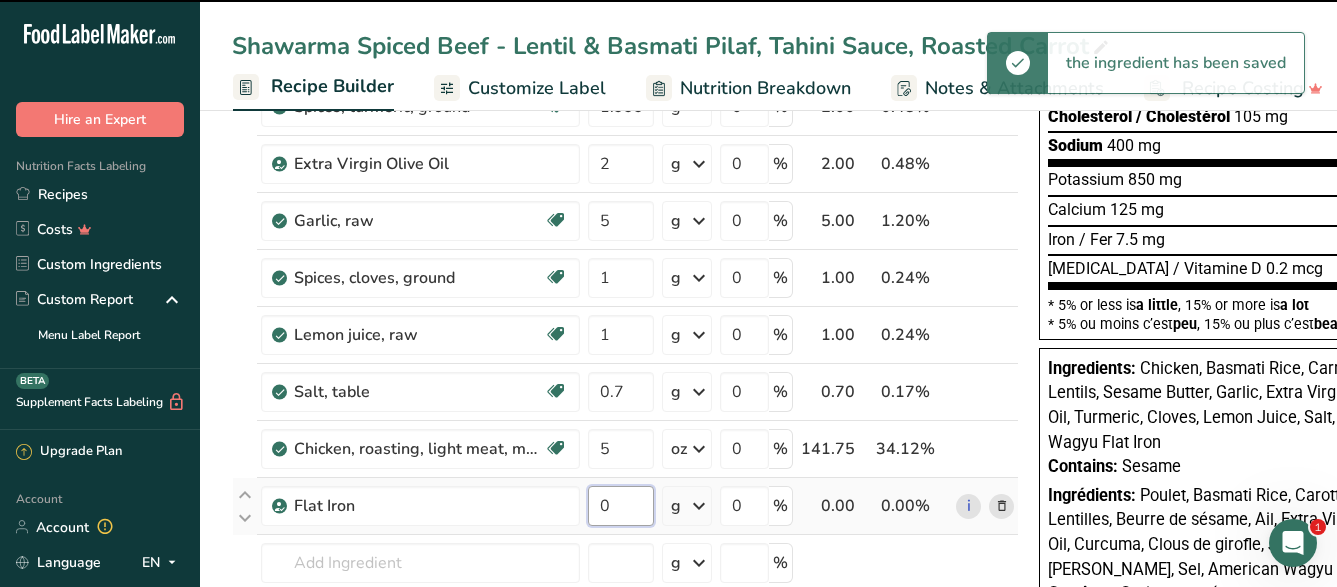 click on "0" at bounding box center (621, 506) 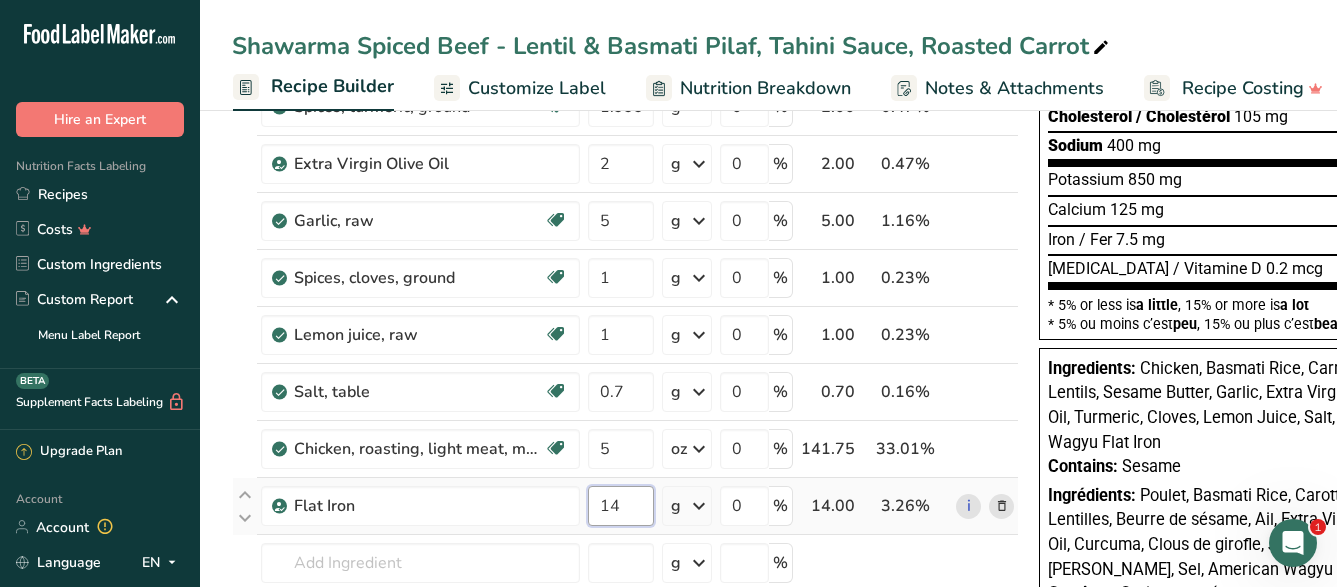 type on "141" 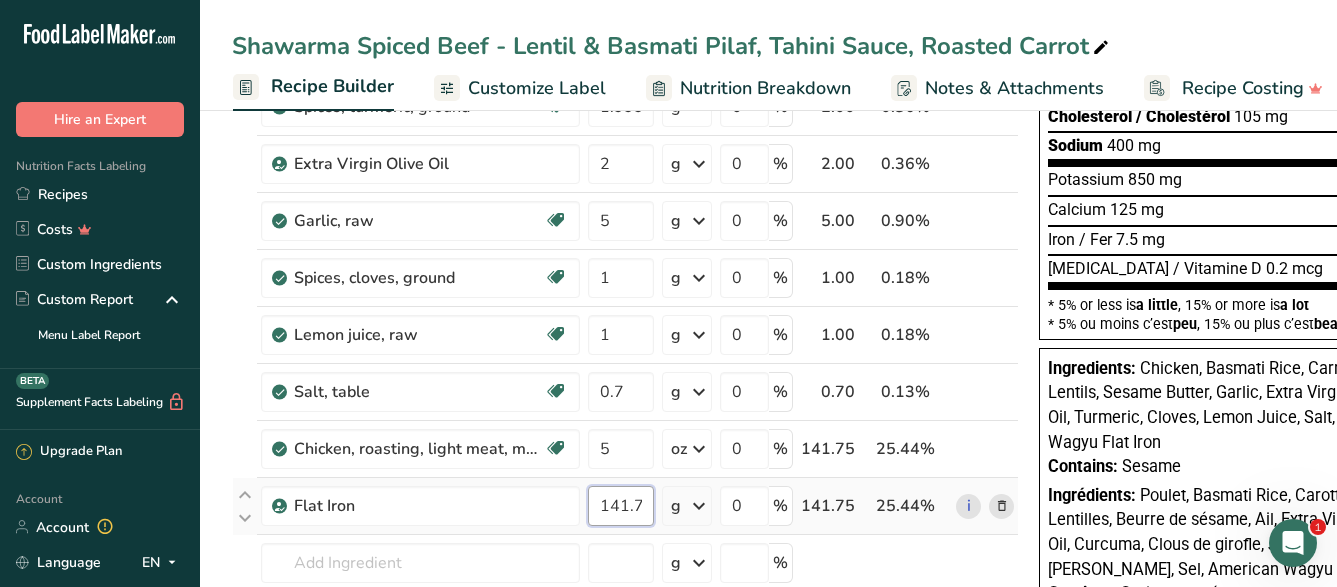 scroll, scrollTop: 0, scrollLeft: 8, axis: horizontal 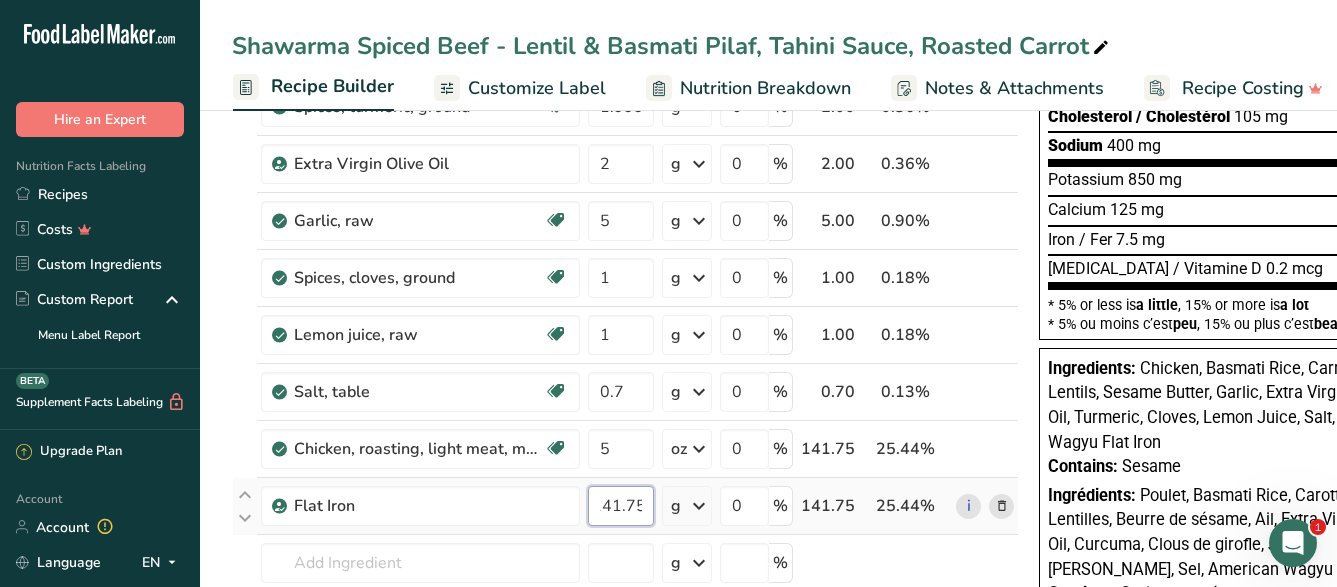 click on "141.75" at bounding box center [621, 506] 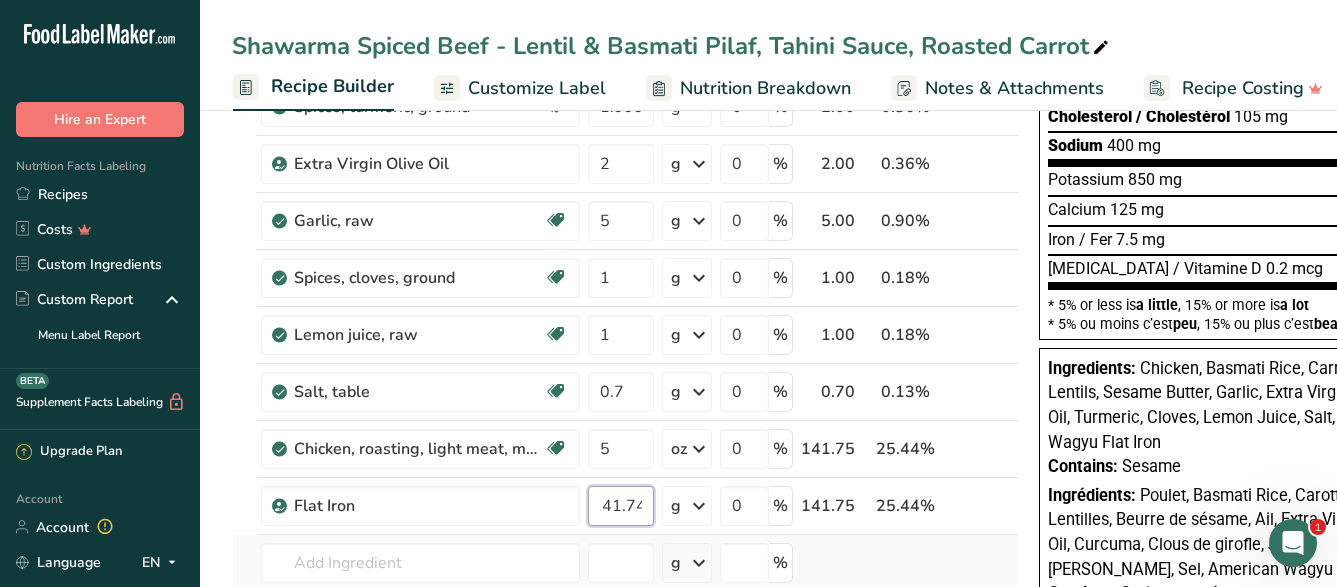 type on "141.749998" 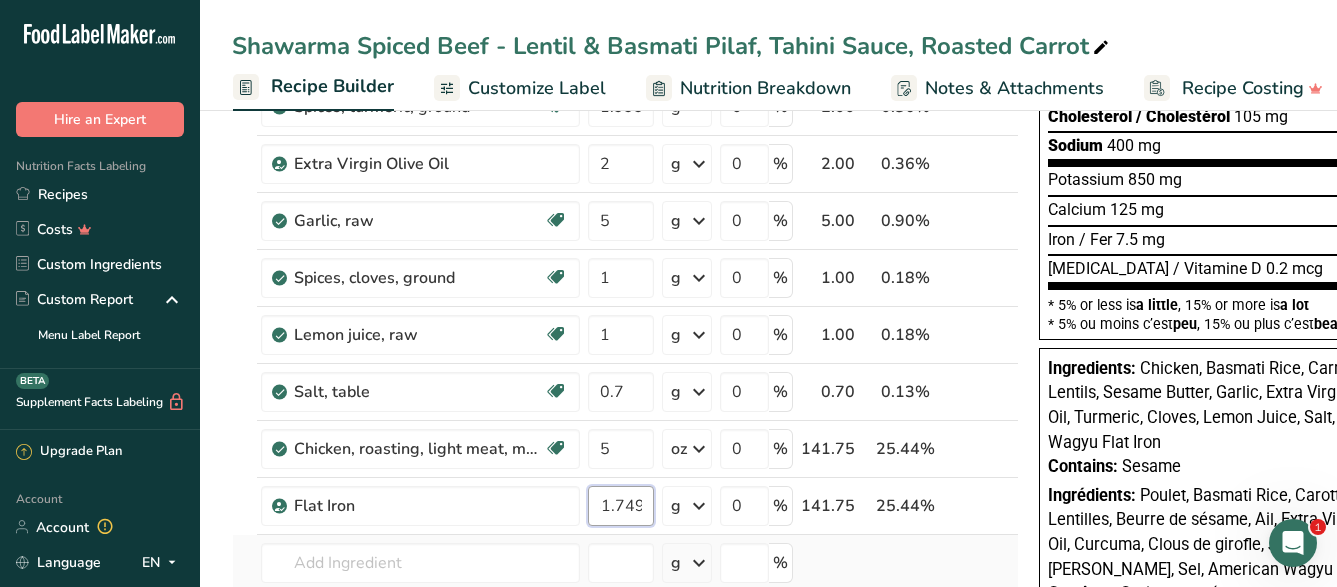 scroll, scrollTop: 0, scrollLeft: 0, axis: both 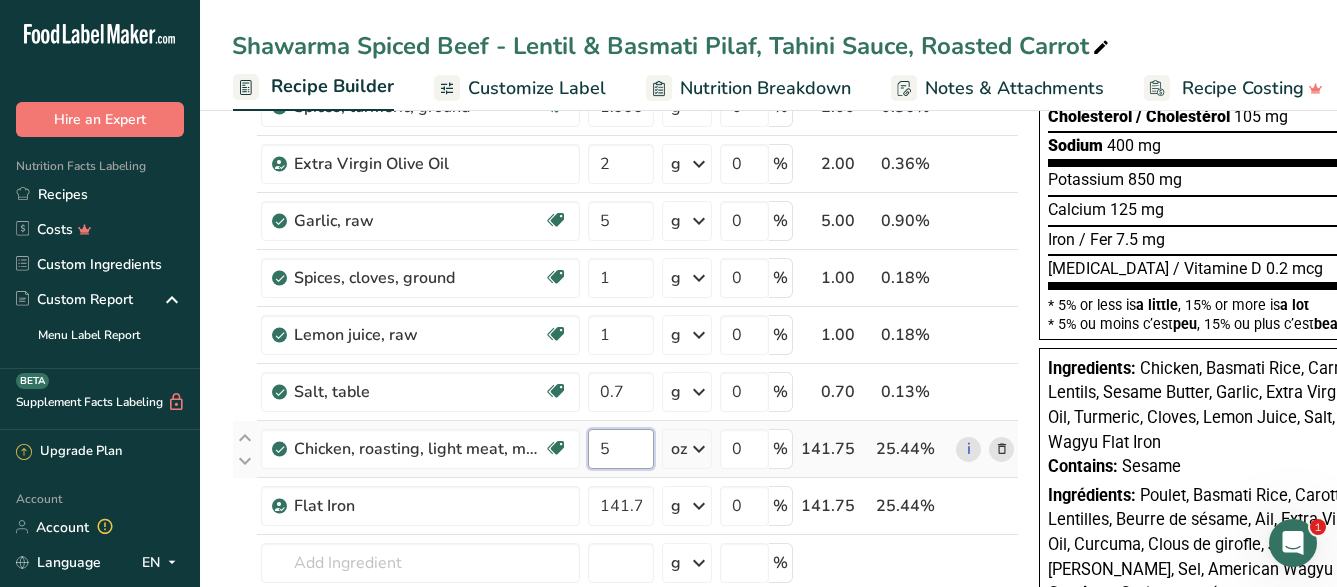 click on "5" at bounding box center (621, 449) 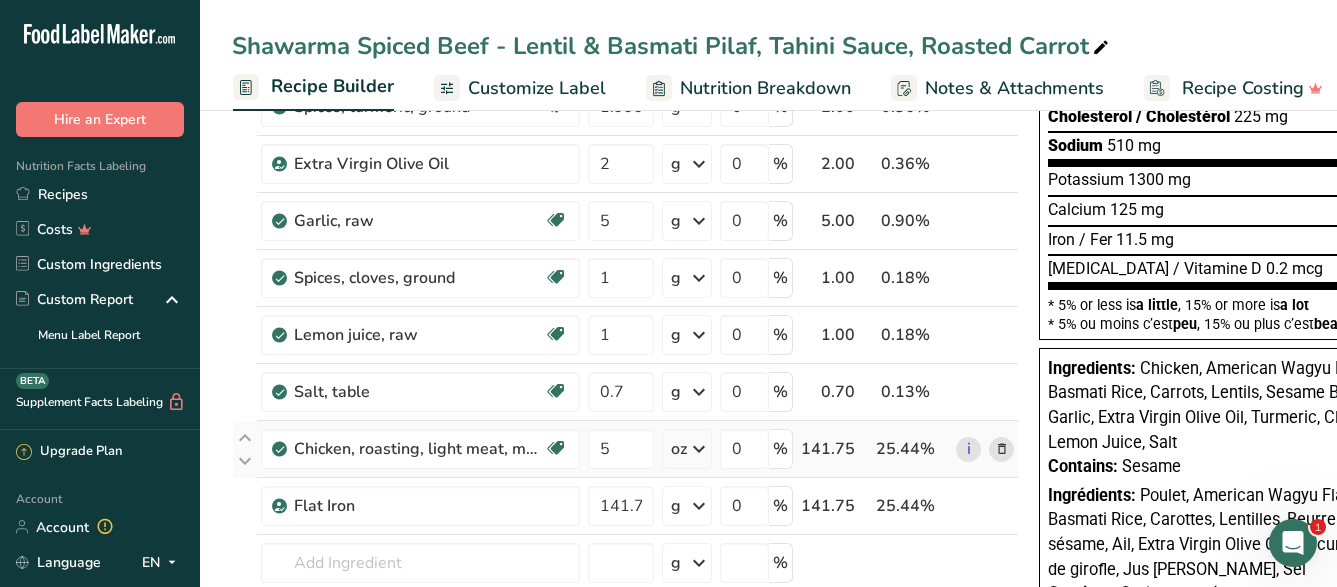 click on "Ingredient *
Amount *
Unit *
Waste *   .a-a{fill:#347362;}.b-a{fill:#fff;}          Grams
Percentage
Lentils, mature seeds, cooked, boiled, without salt
Plant-based Protein
Dairy free
Gluten free
Vegan
Vegetarian
Soy free
50
g
Portions
1 cup
1 tbsp
Weight Units
g
kg
mg
See more
Volume Units
l
Volume units require a density conversion. If you know your ingredient's density enter it below. Otherwise, click on "RIA" our AI Regulatory bot - she will be able to help you
lb/ft3
g/cm3
Confirm
mL" at bounding box center (625, 262) 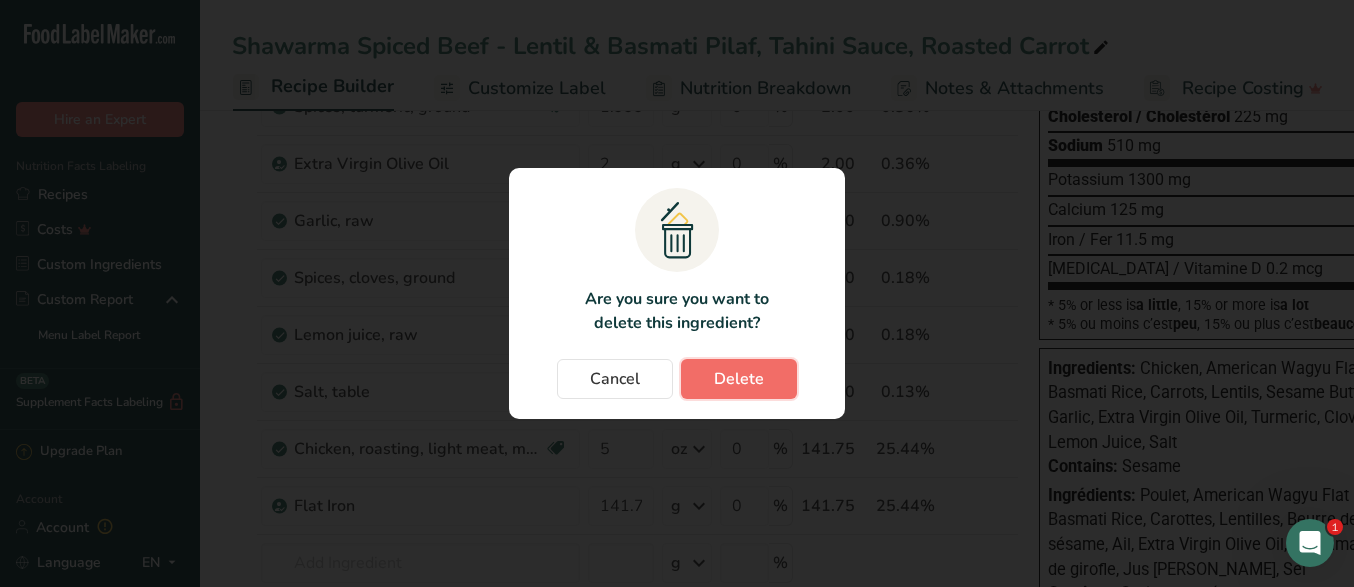 click on "Delete" at bounding box center [739, 379] 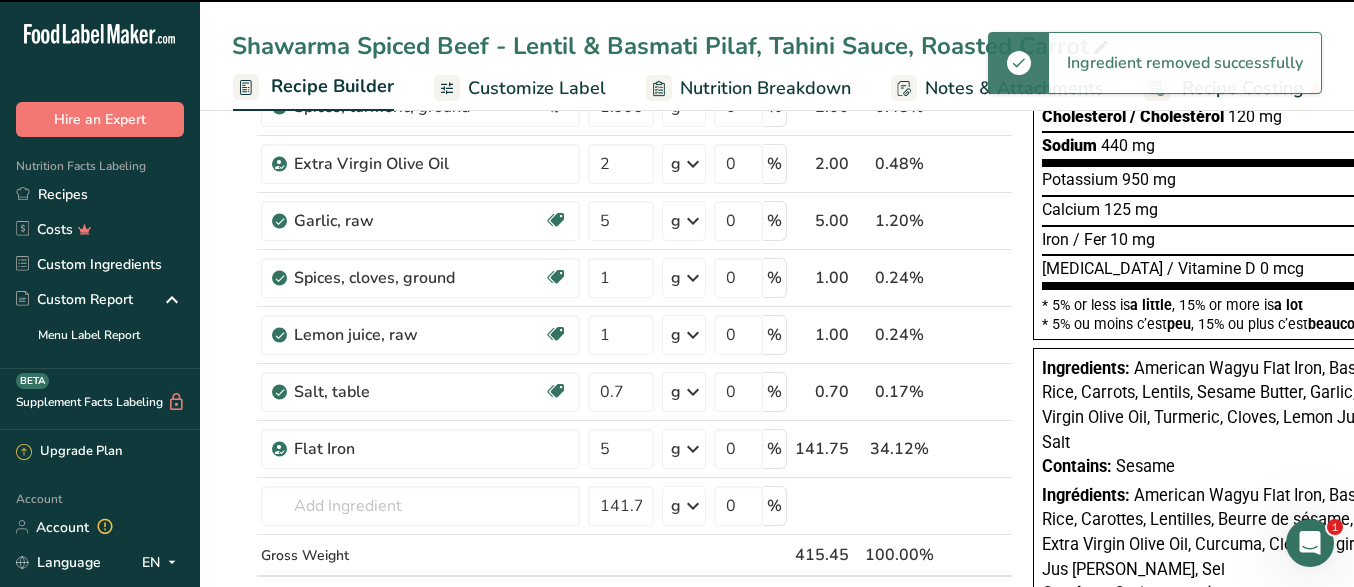 type on "141.749998" 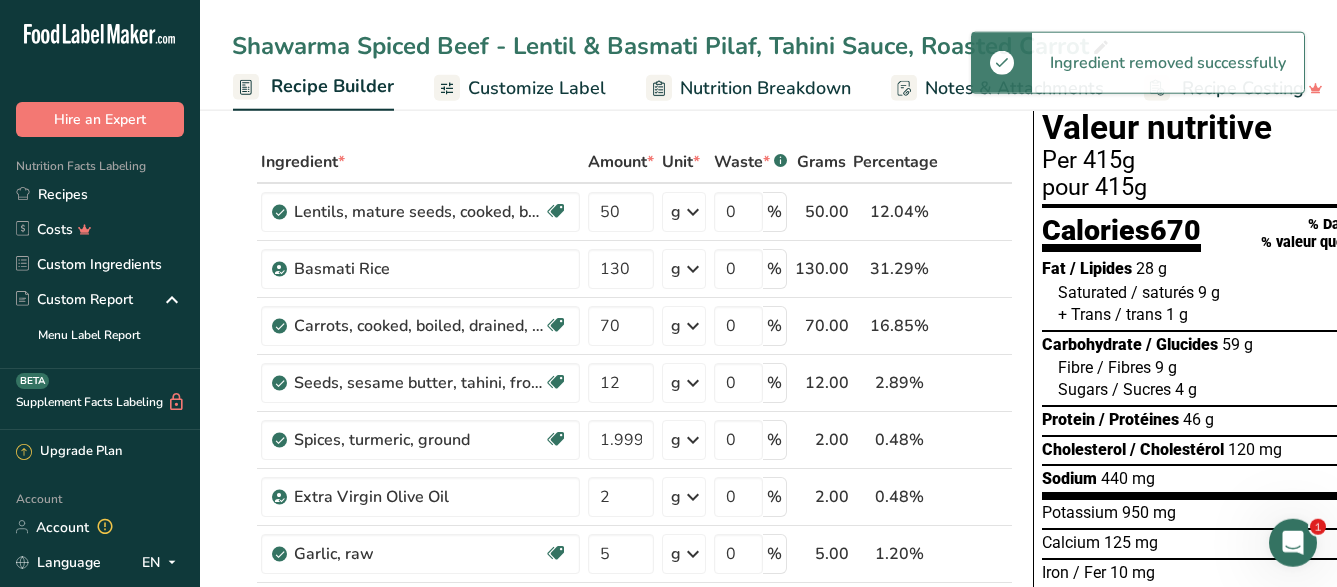 scroll, scrollTop: 0, scrollLeft: 0, axis: both 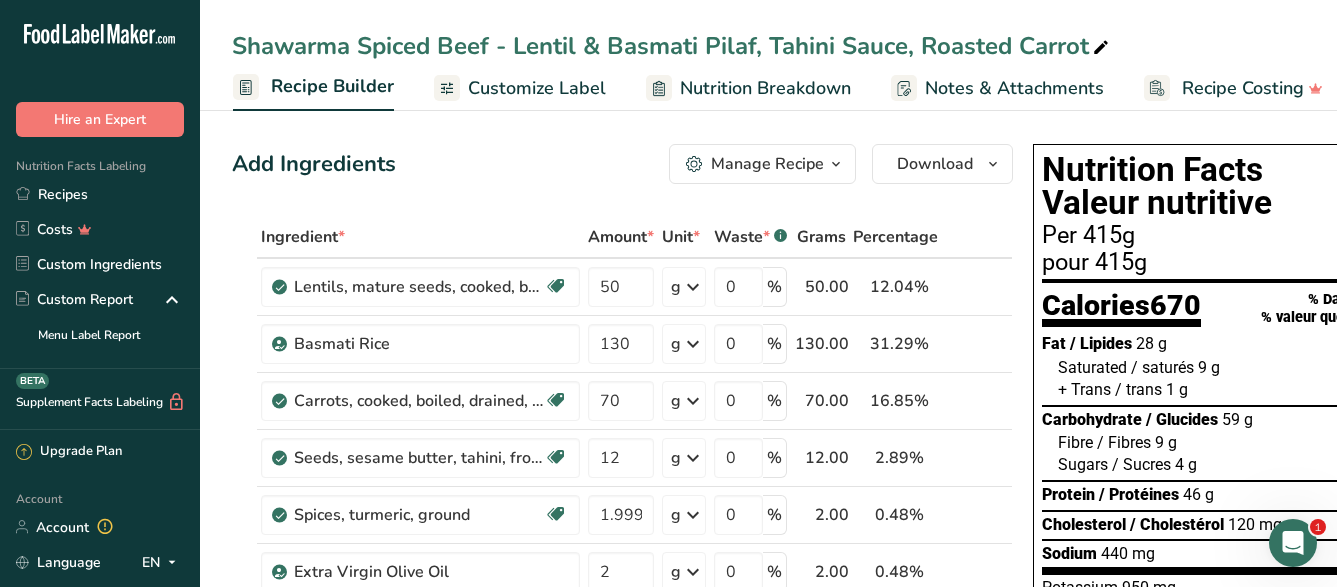 click on "Customize Label" at bounding box center (537, 88) 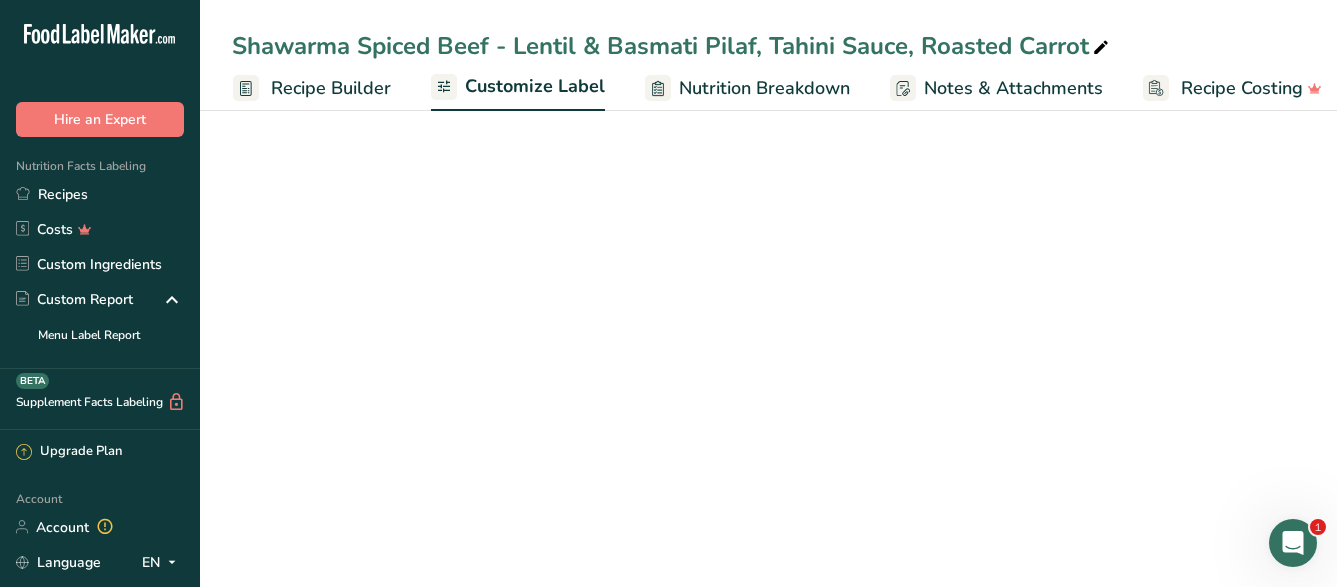 scroll, scrollTop: 1, scrollLeft: 203, axis: both 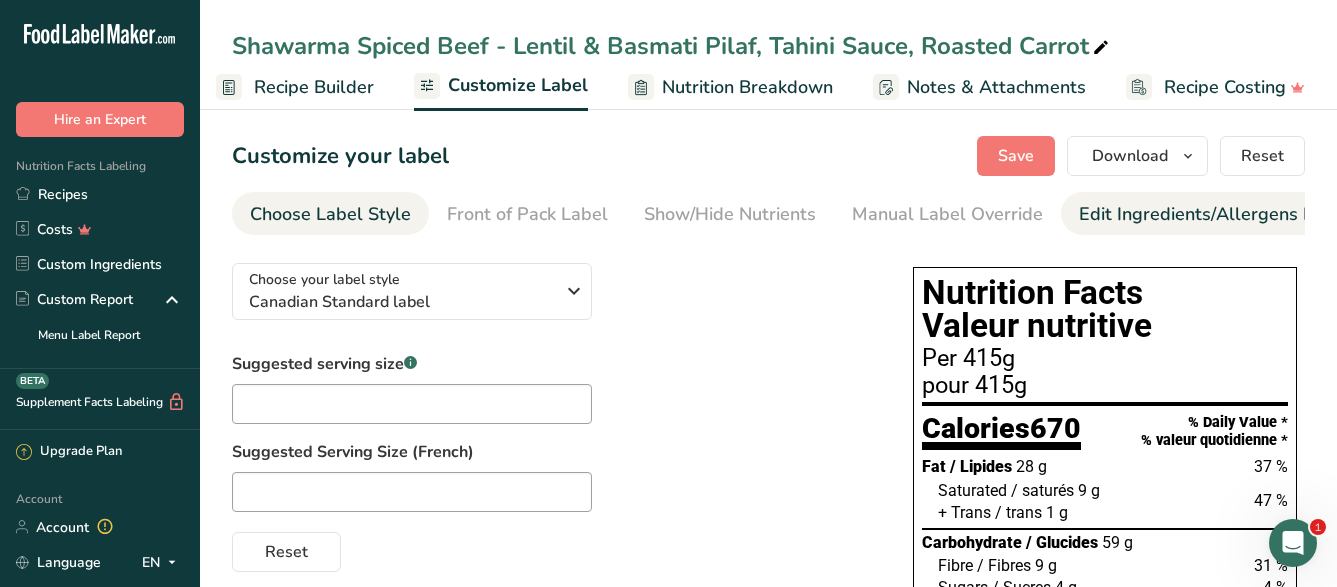 click on "Edit Ingredients/Allergens List" at bounding box center (1206, 214) 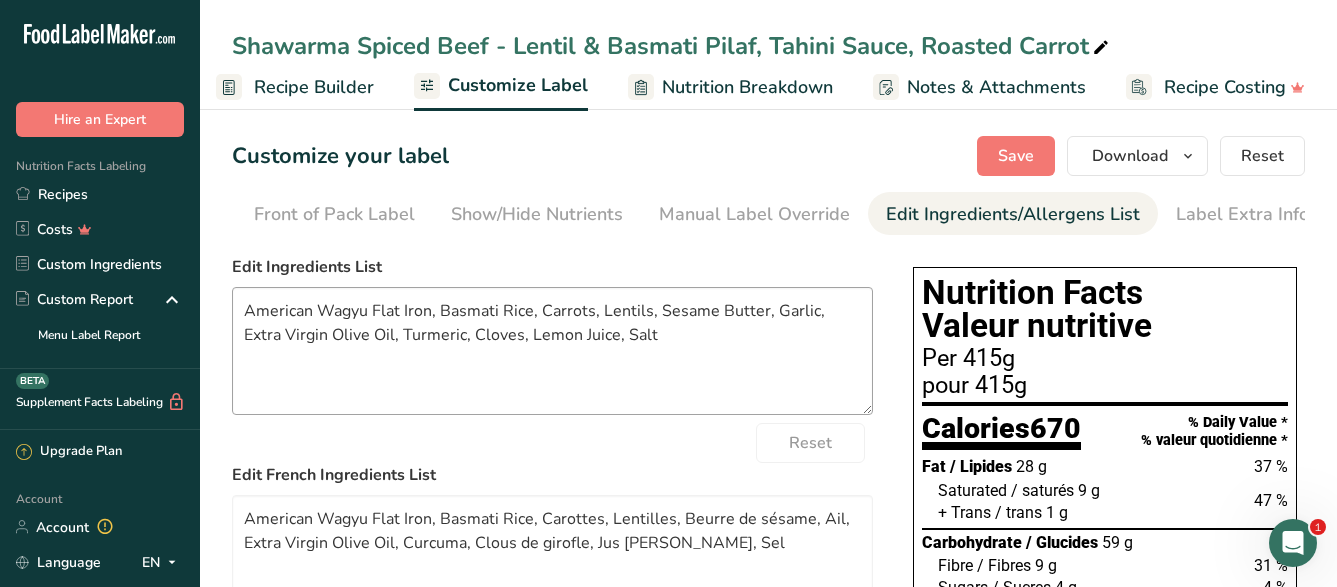 scroll, scrollTop: 0, scrollLeft: 195, axis: horizontal 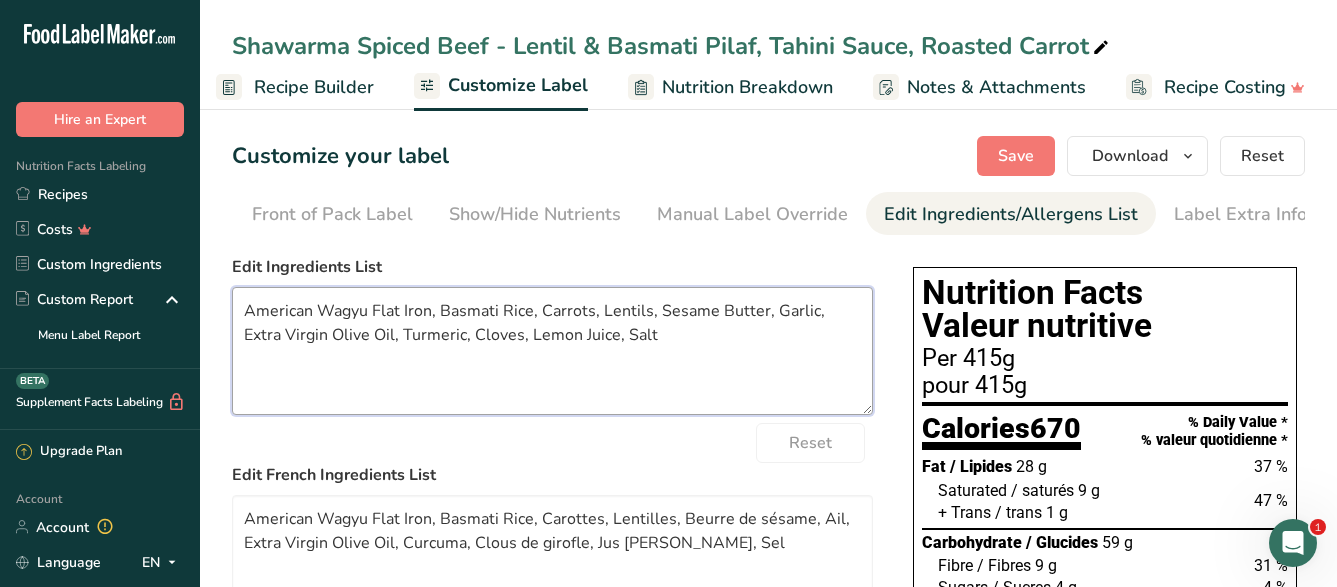 drag, startPoint x: 680, startPoint y: 368, endPoint x: 125, endPoint y: 316, distance: 557.4307 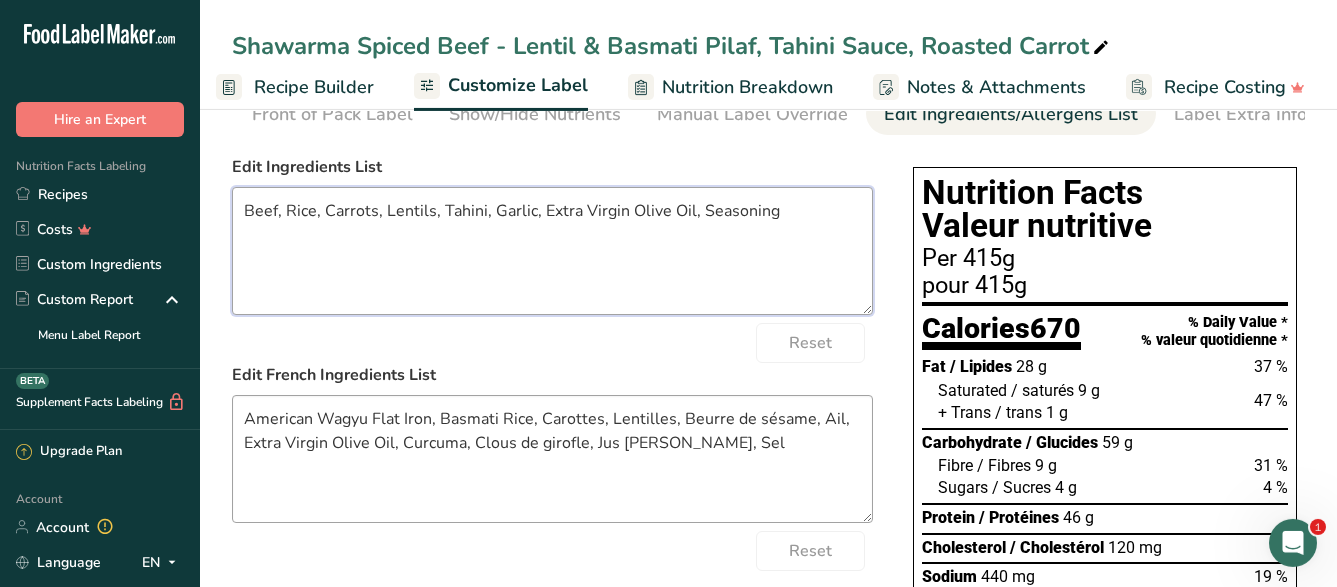 scroll, scrollTop: 102, scrollLeft: 0, axis: vertical 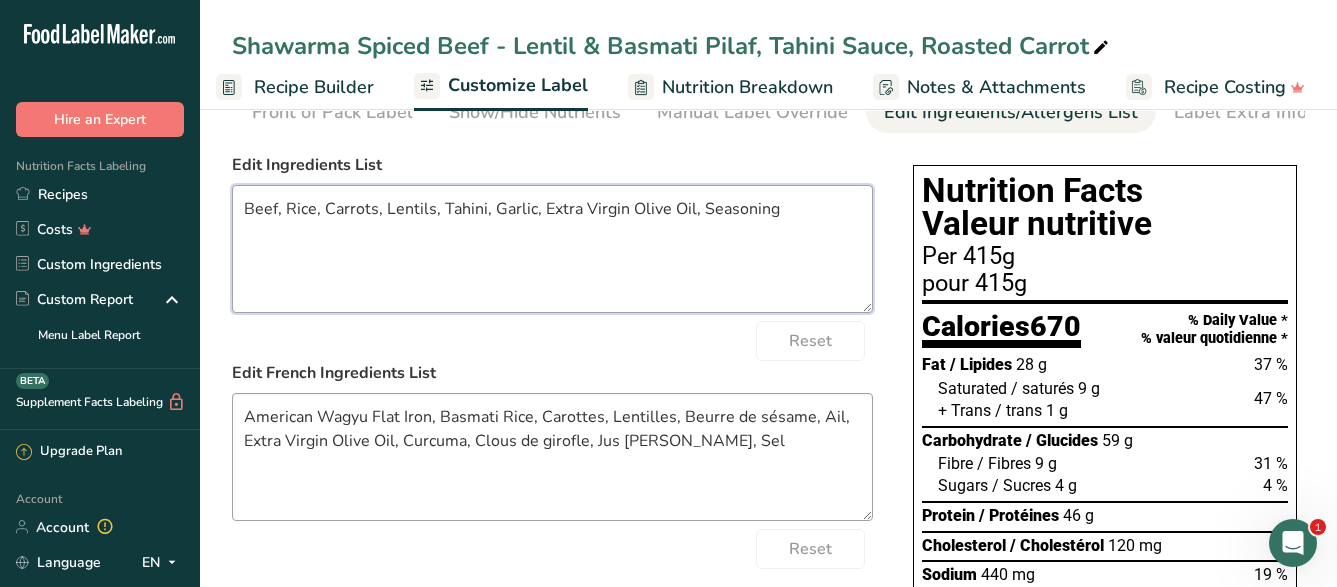type on "Beef, Rice, Carrots, Lentils, Tahini, Garlic, Extra Virgin Olive Oil, Seasoning" 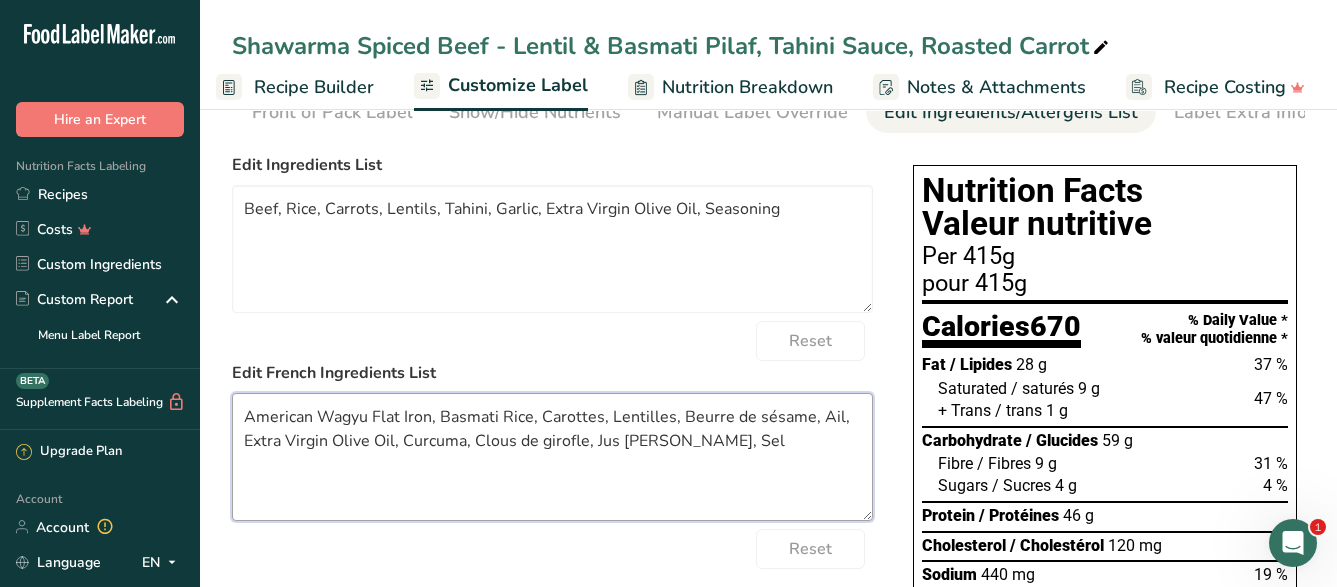 drag, startPoint x: 338, startPoint y: 426, endPoint x: 241, endPoint y: 426, distance: 97 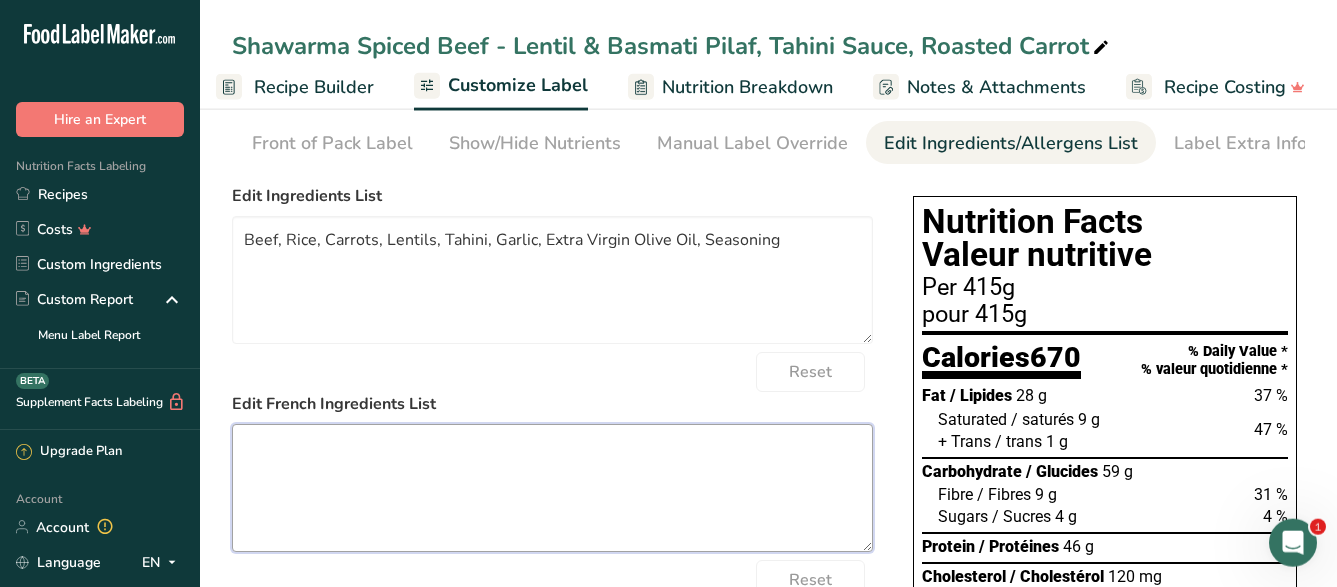 scroll, scrollTop: 0, scrollLeft: 0, axis: both 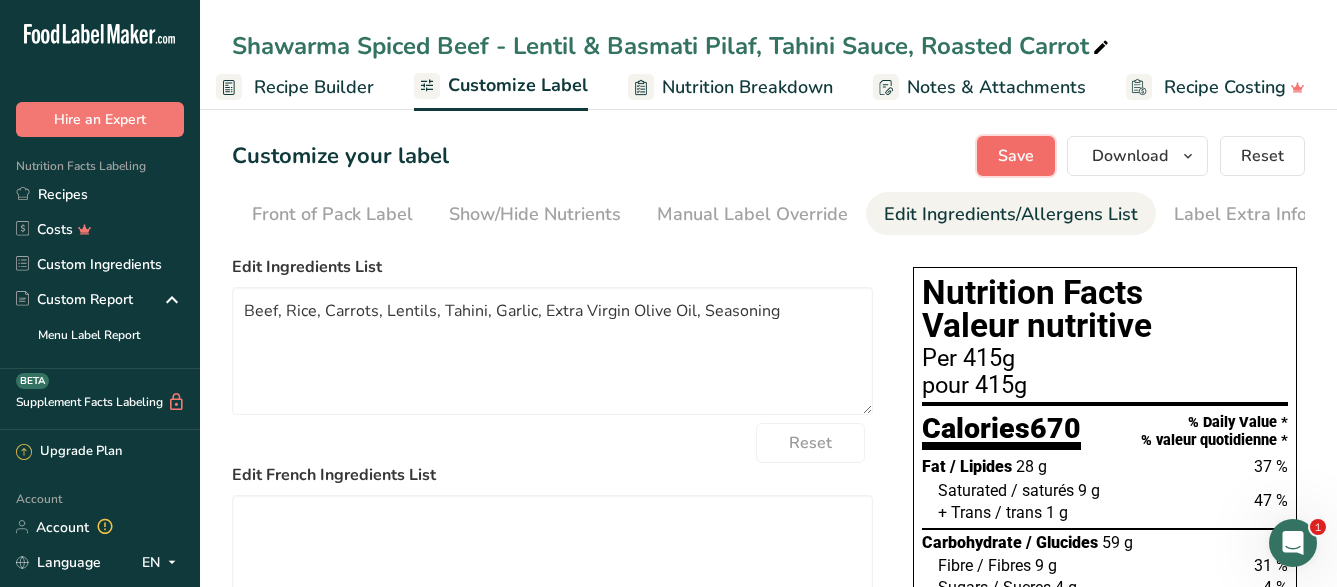 click on "Save" at bounding box center (1016, 156) 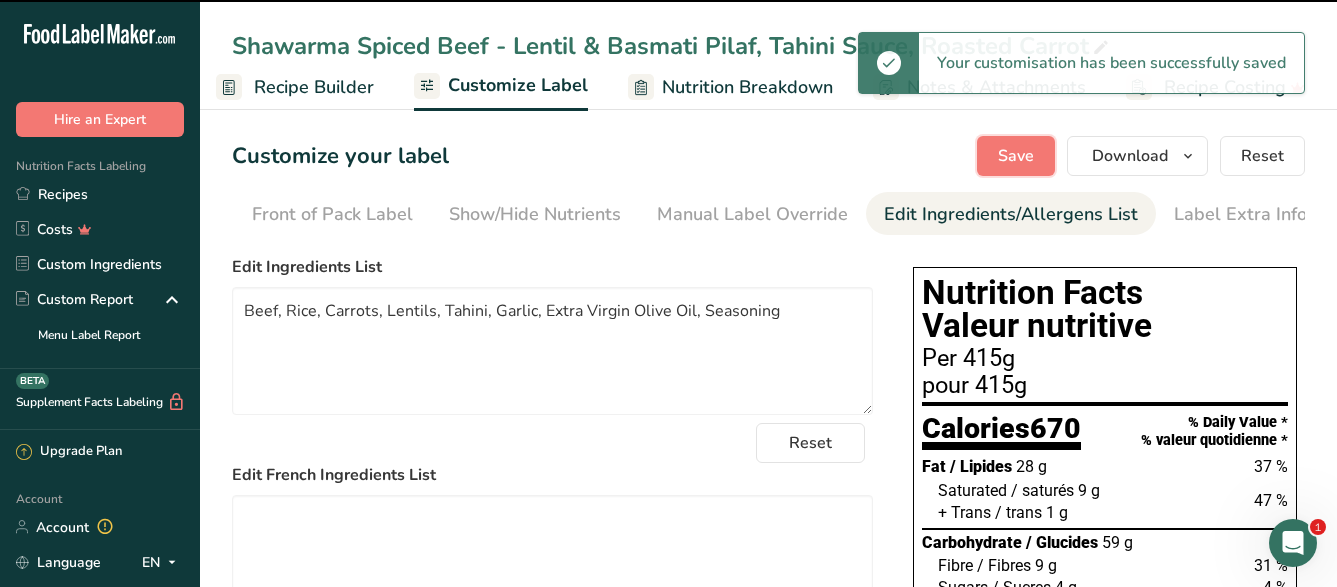 type 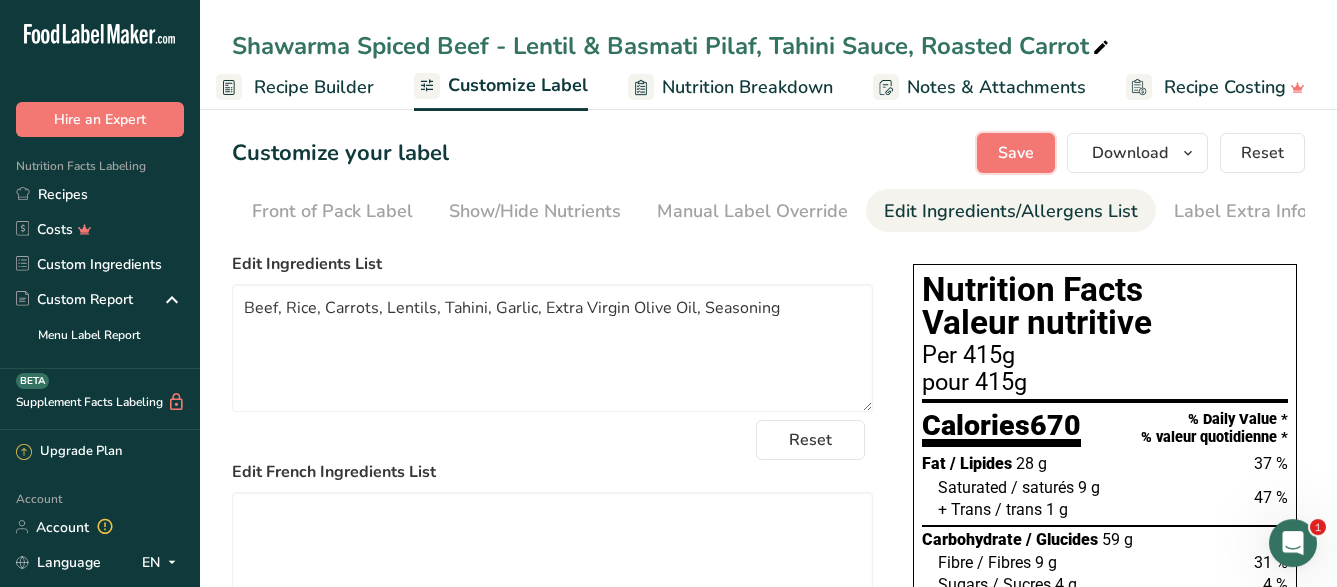 scroll, scrollTop: 0, scrollLeft: 0, axis: both 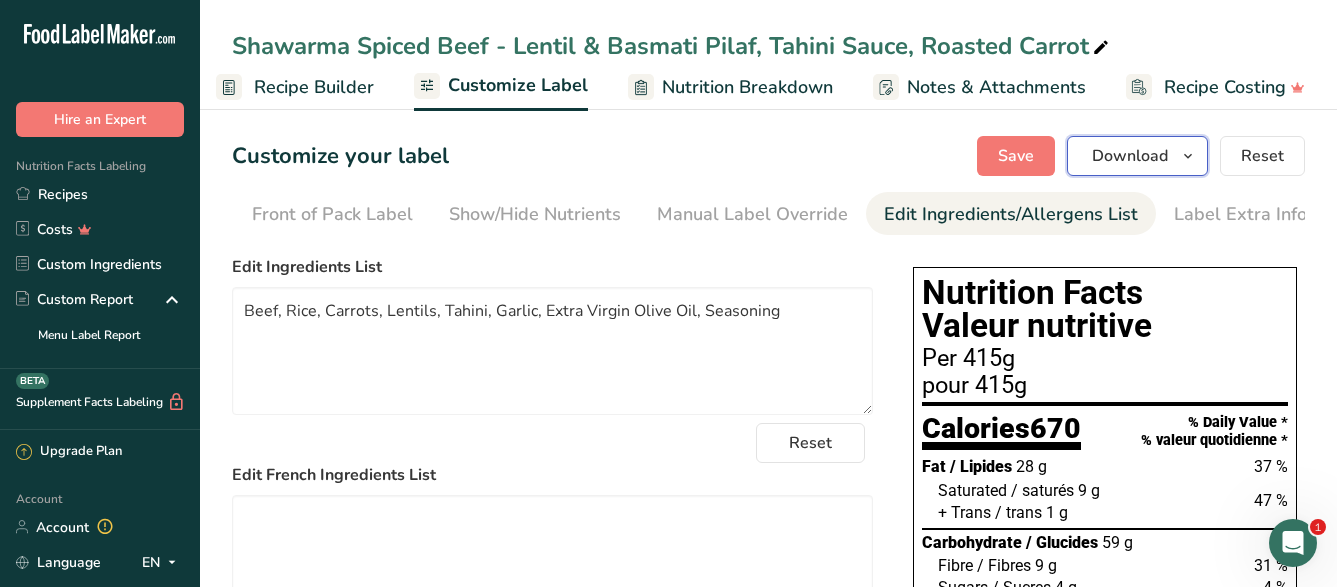 click on "Download" at bounding box center [1130, 156] 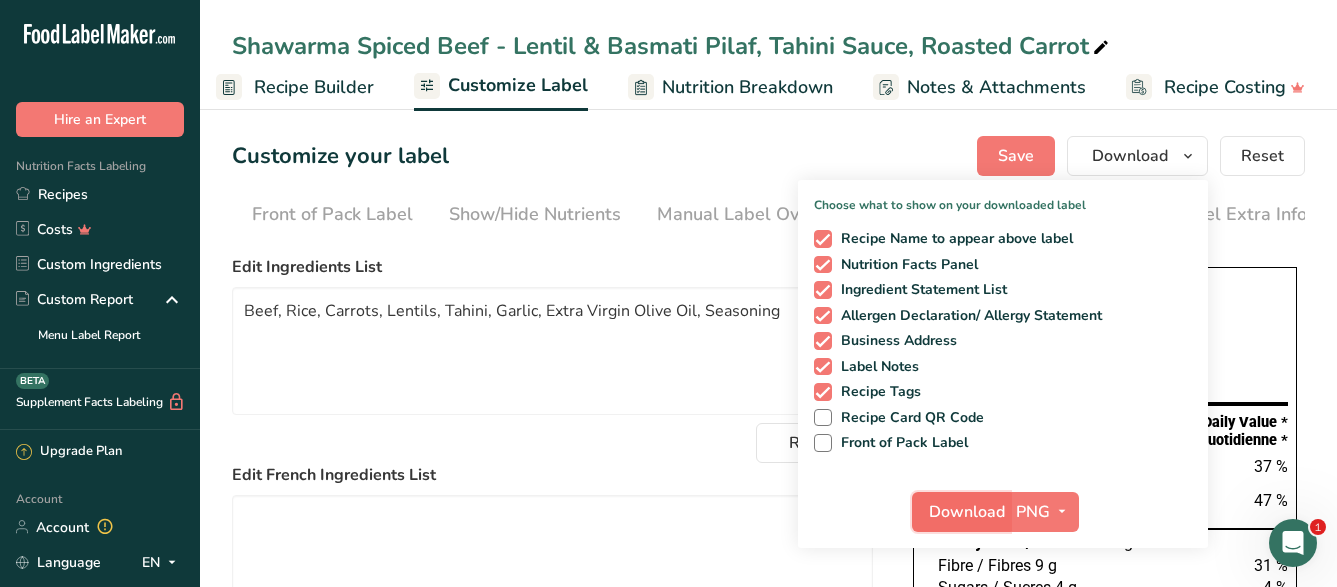 click on "Download" at bounding box center (967, 512) 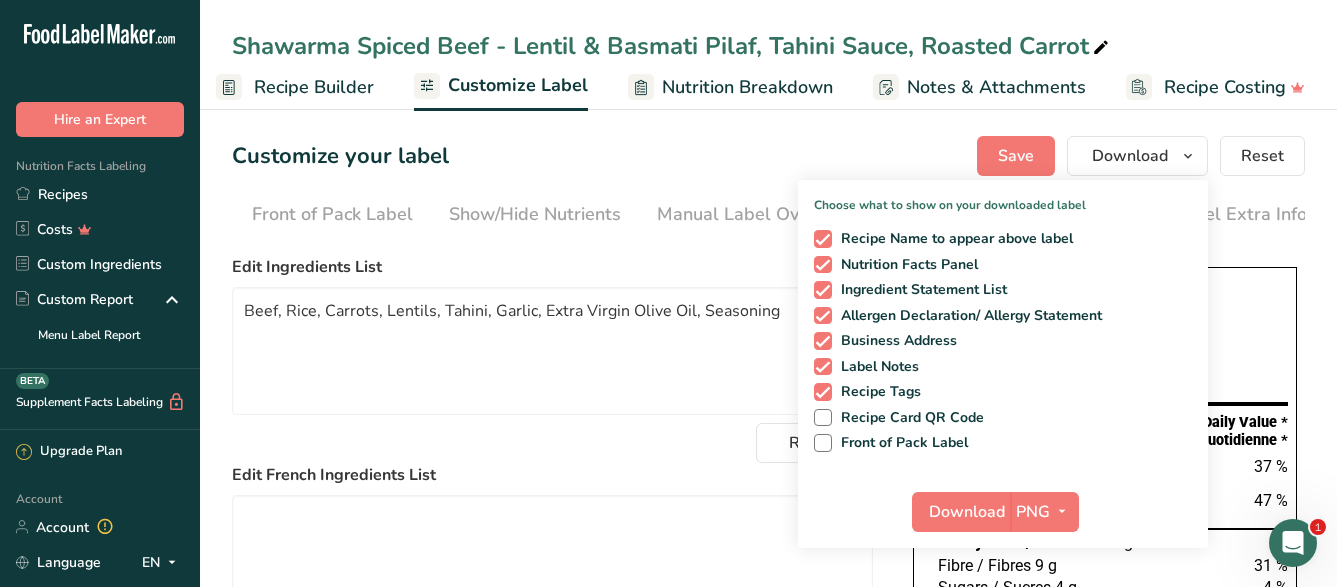 click at bounding box center [1101, 48] 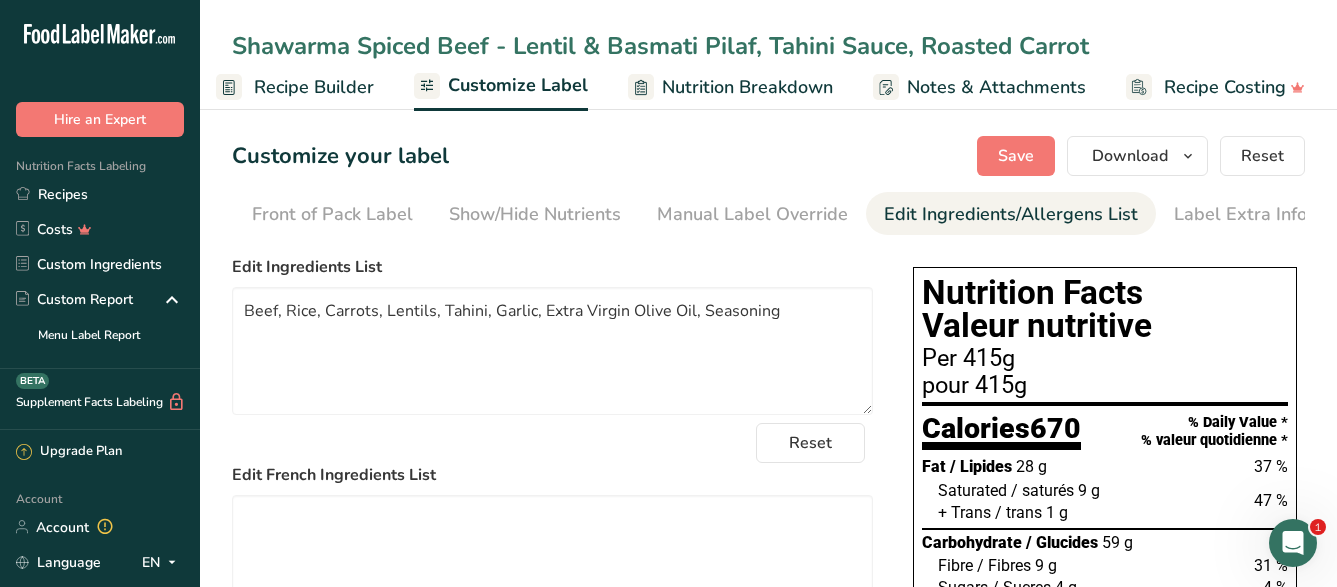 click on "Shawarma Spiced Beef - Lentil & Basmati Pilaf, Tahini Sauce, Roasted Carrot" at bounding box center (768, 46) 